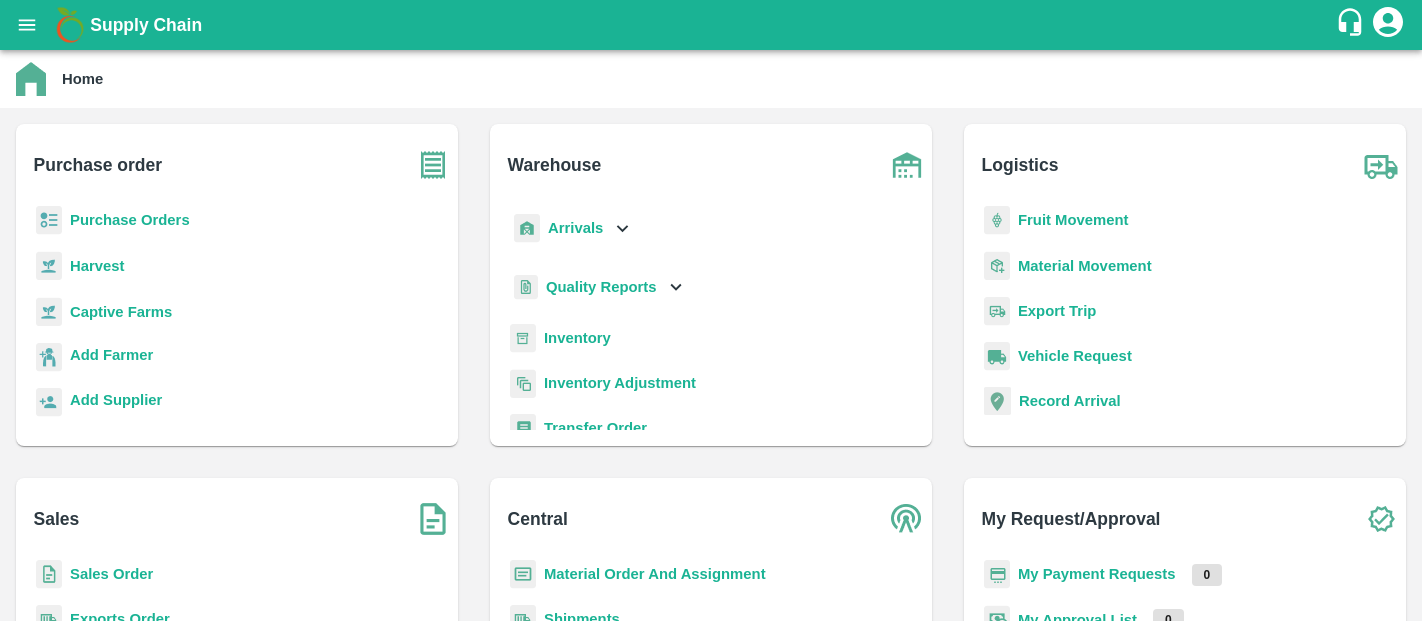 scroll, scrollTop: 0, scrollLeft: 0, axis: both 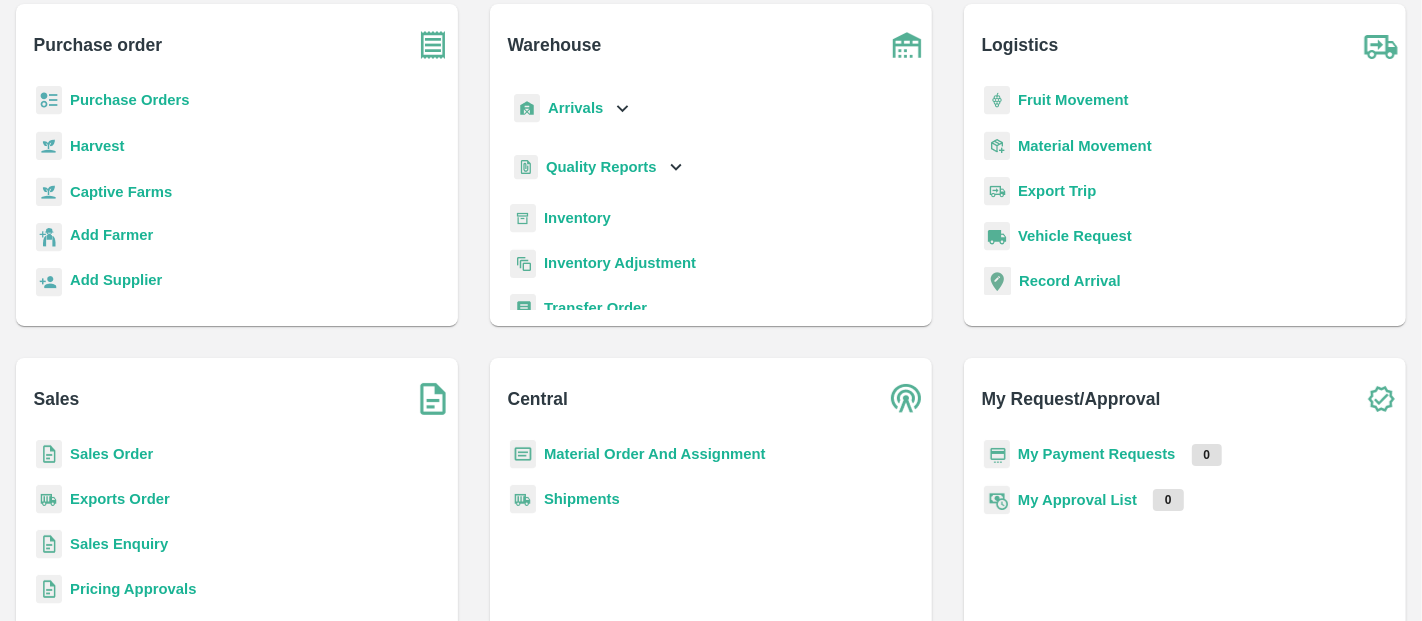click on "Sales Order" at bounding box center (111, 454) 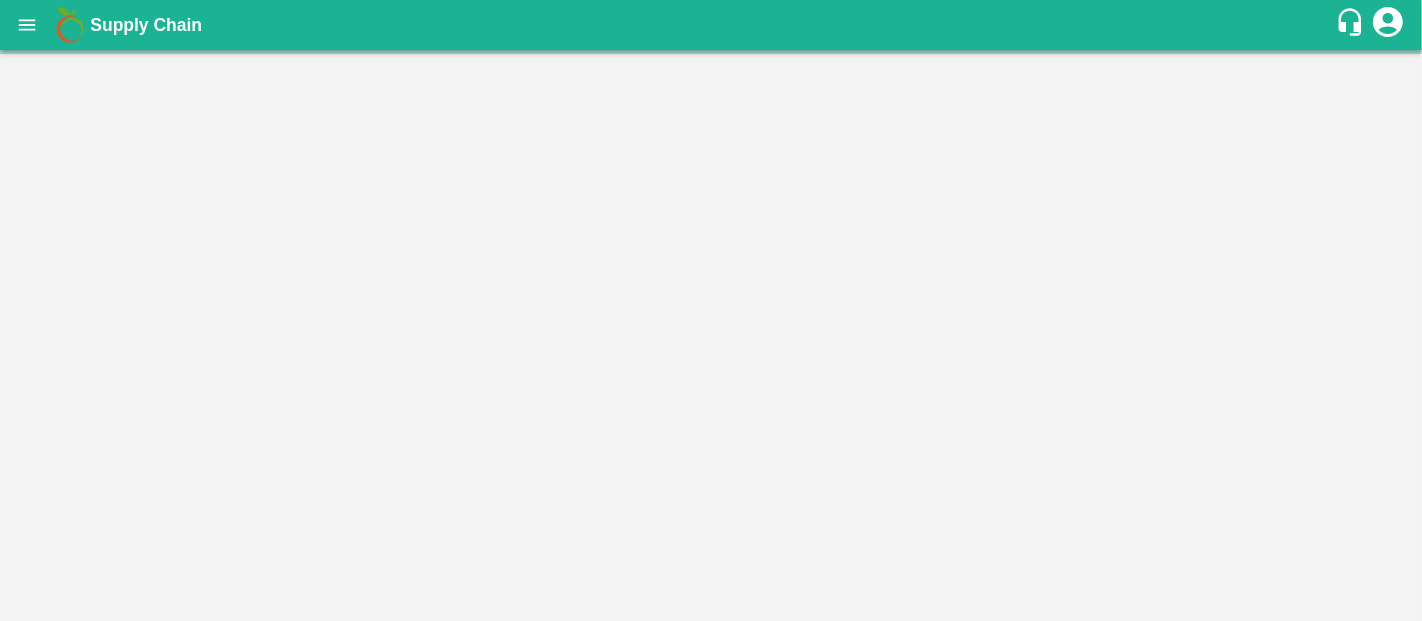 scroll, scrollTop: 0, scrollLeft: 0, axis: both 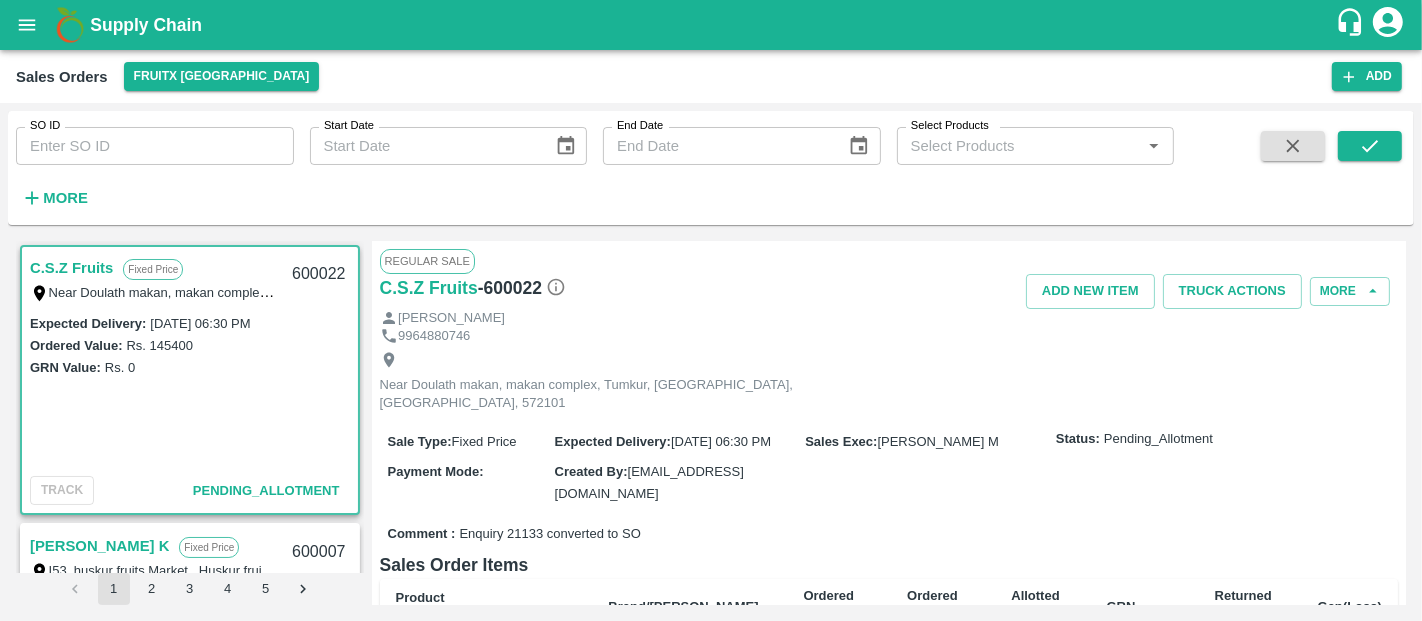 click on "SO ID" at bounding box center [155, 146] 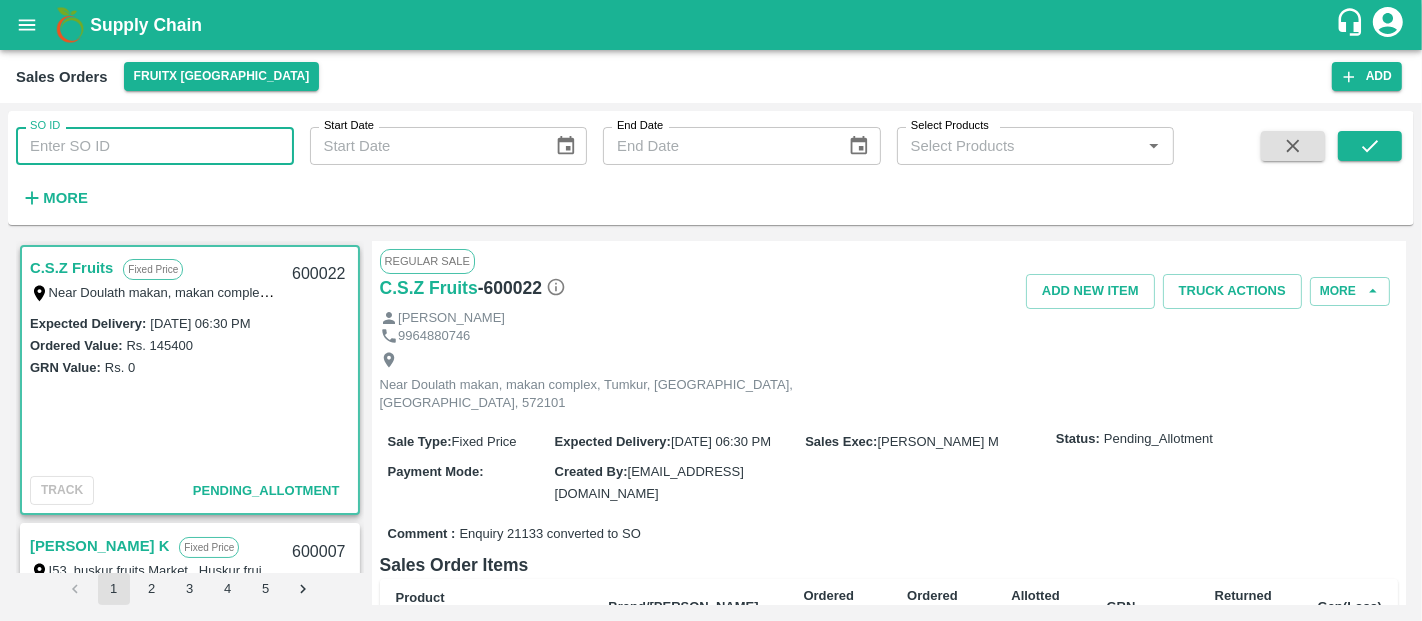 paste on "599908" 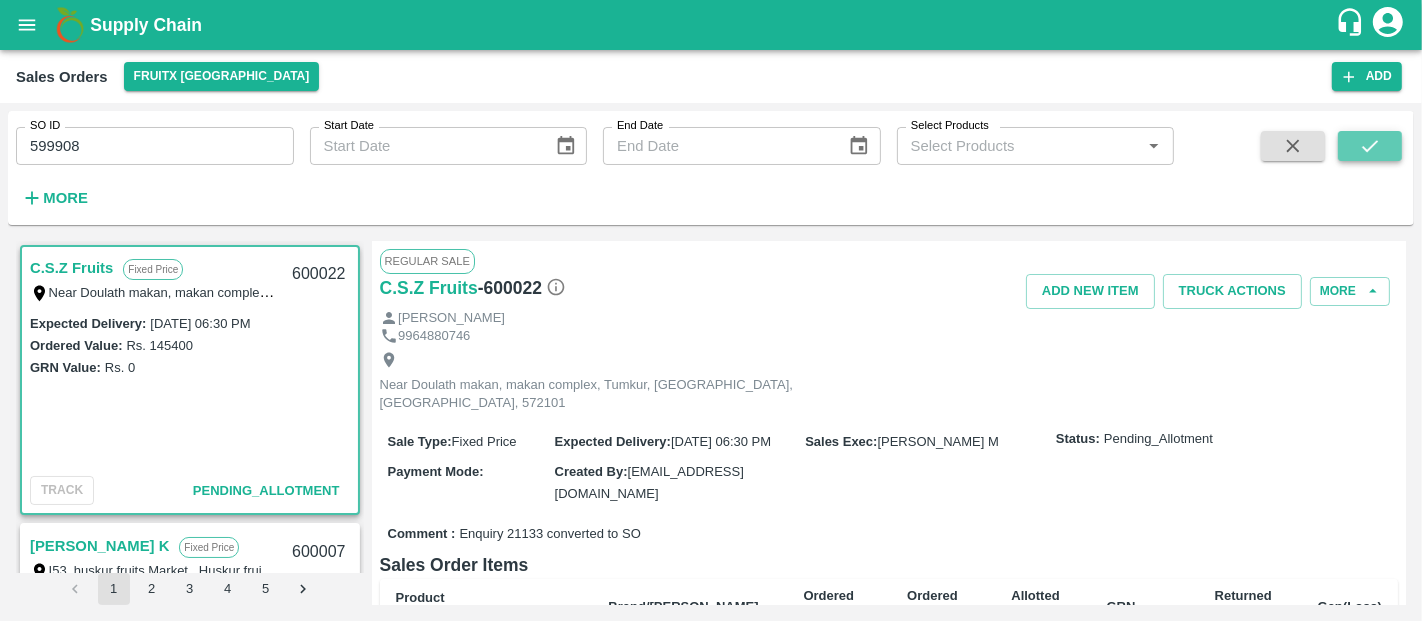 click 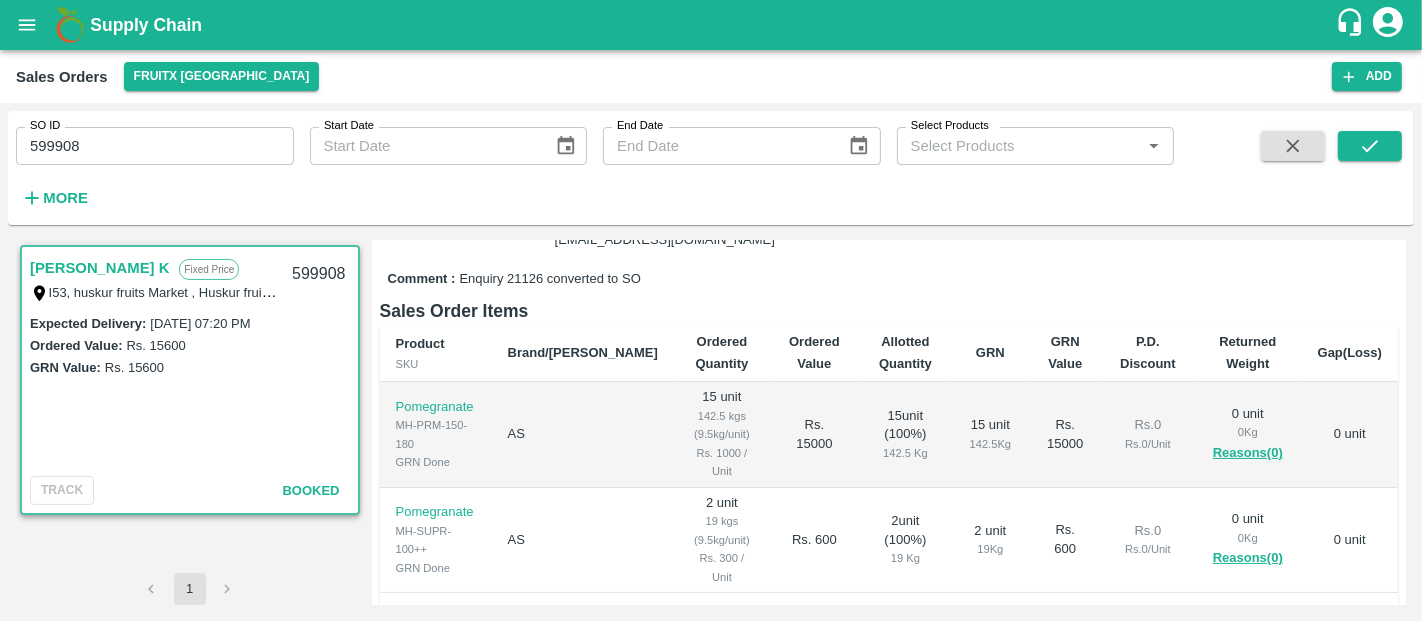 scroll, scrollTop: 290, scrollLeft: 0, axis: vertical 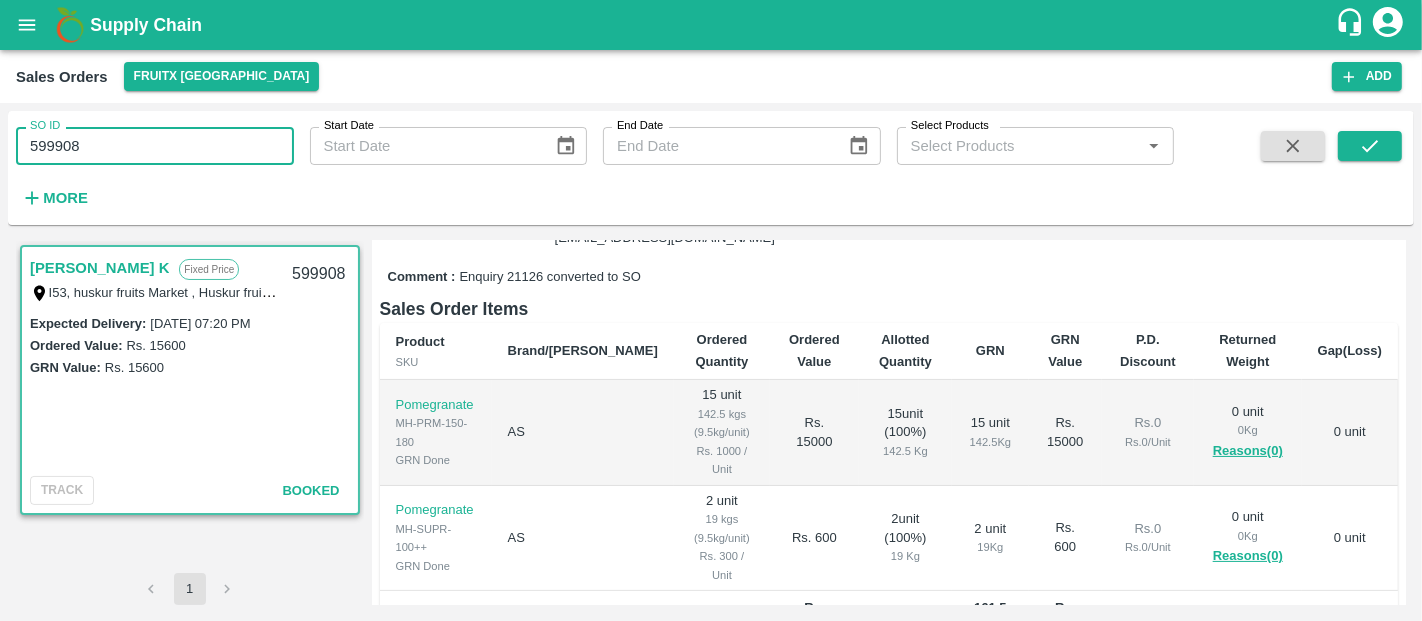 drag, startPoint x: 159, startPoint y: 143, endPoint x: 0, endPoint y: 259, distance: 196.81717 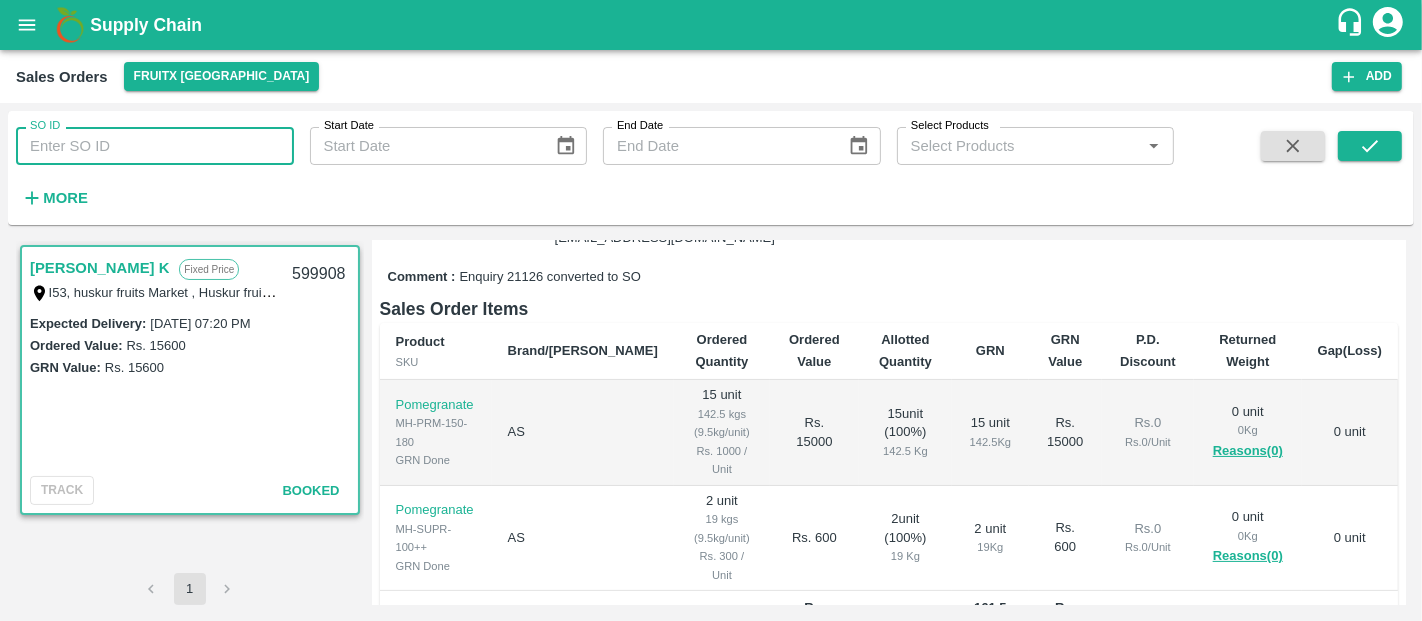 paste 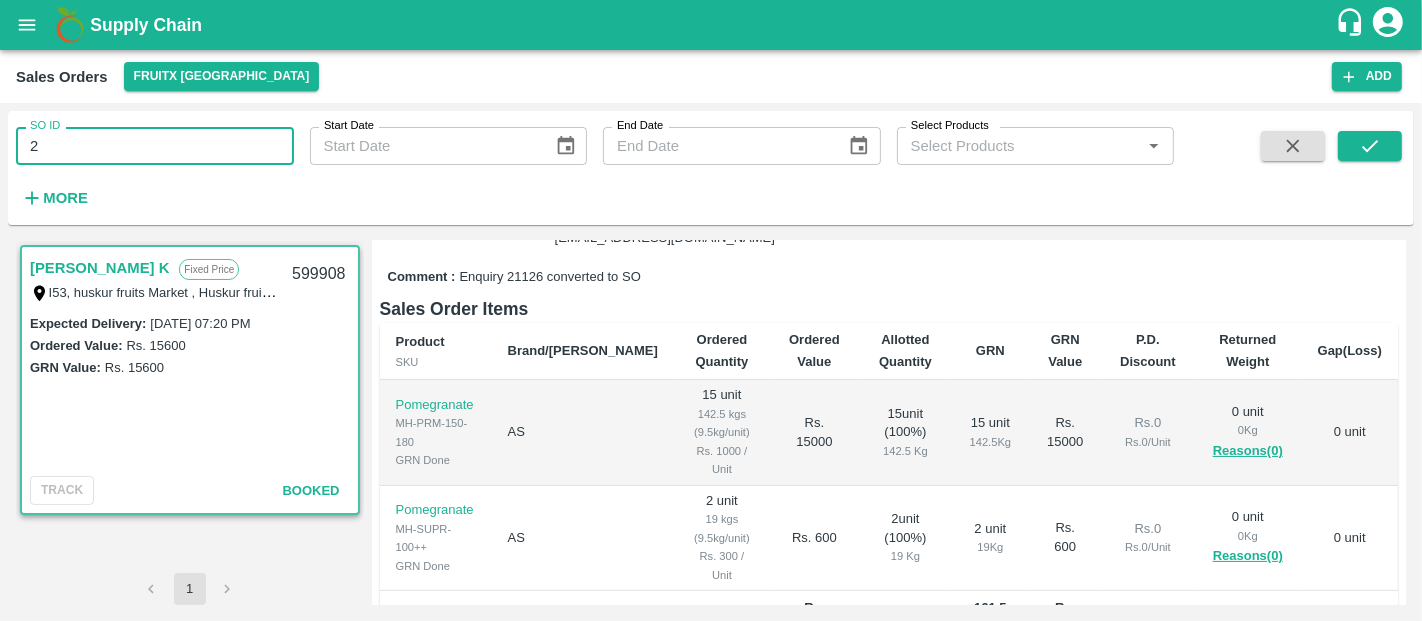 type on "2" 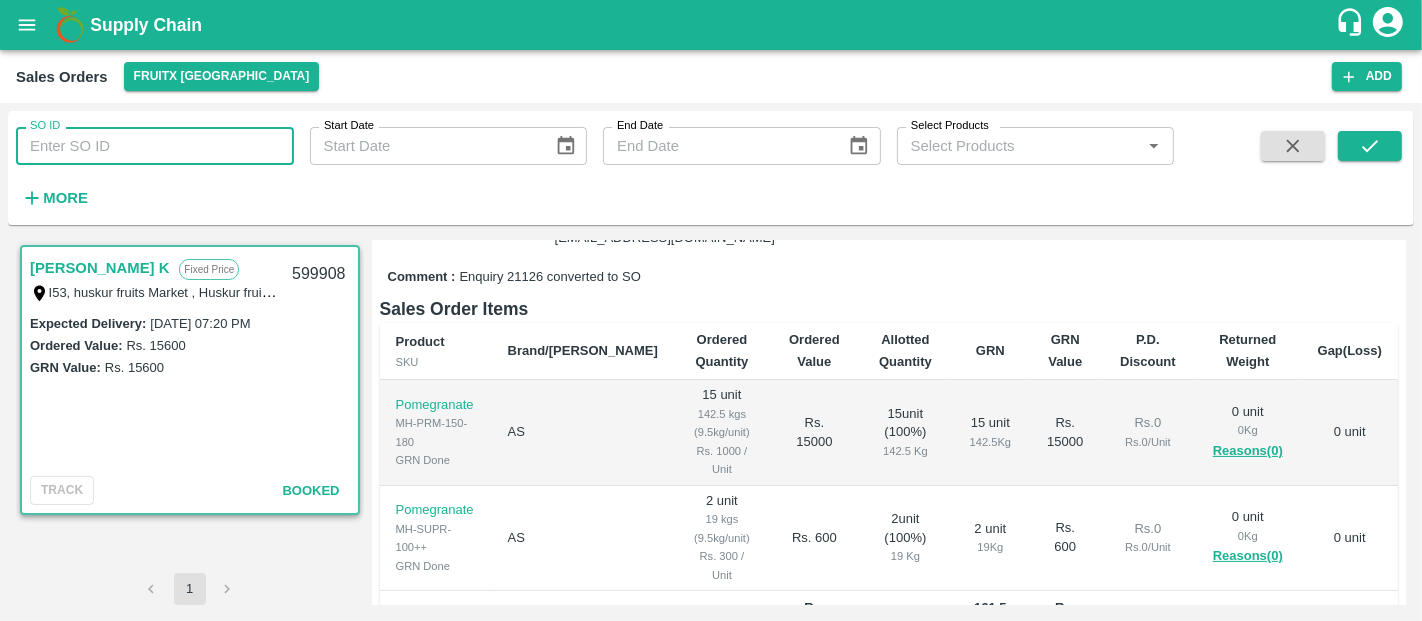 click on "SO ID" at bounding box center [155, 146] 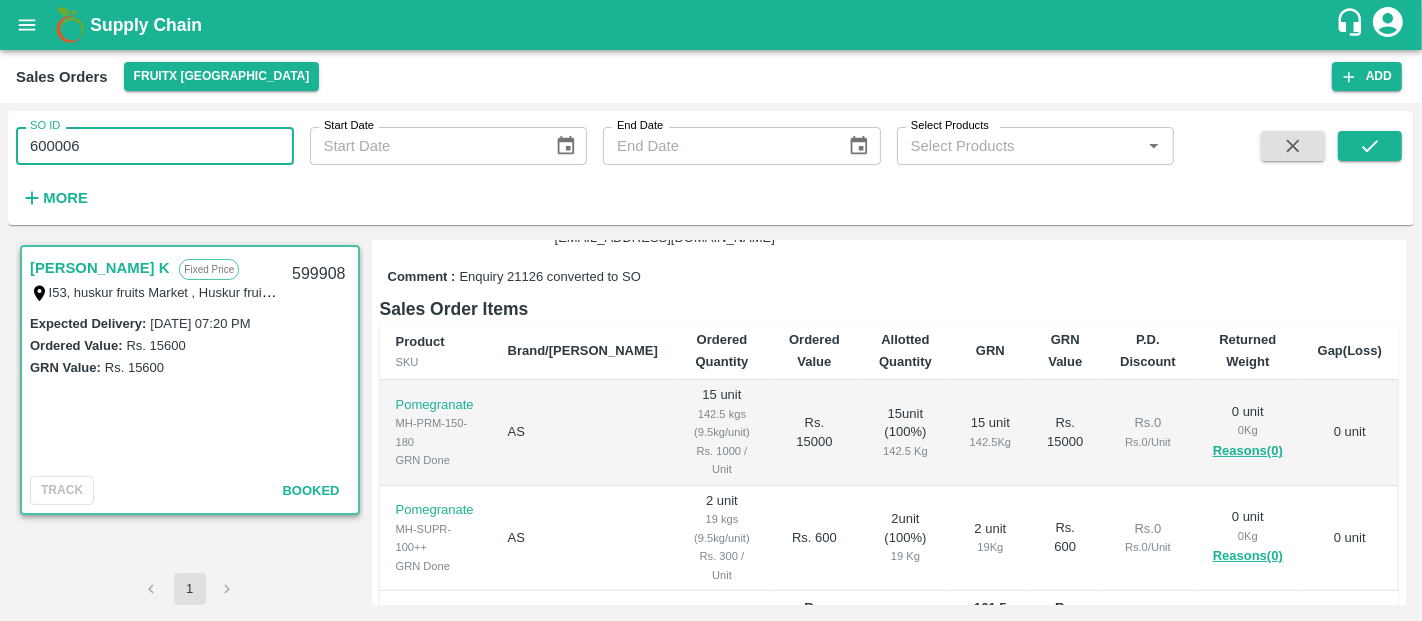 type on "600006" 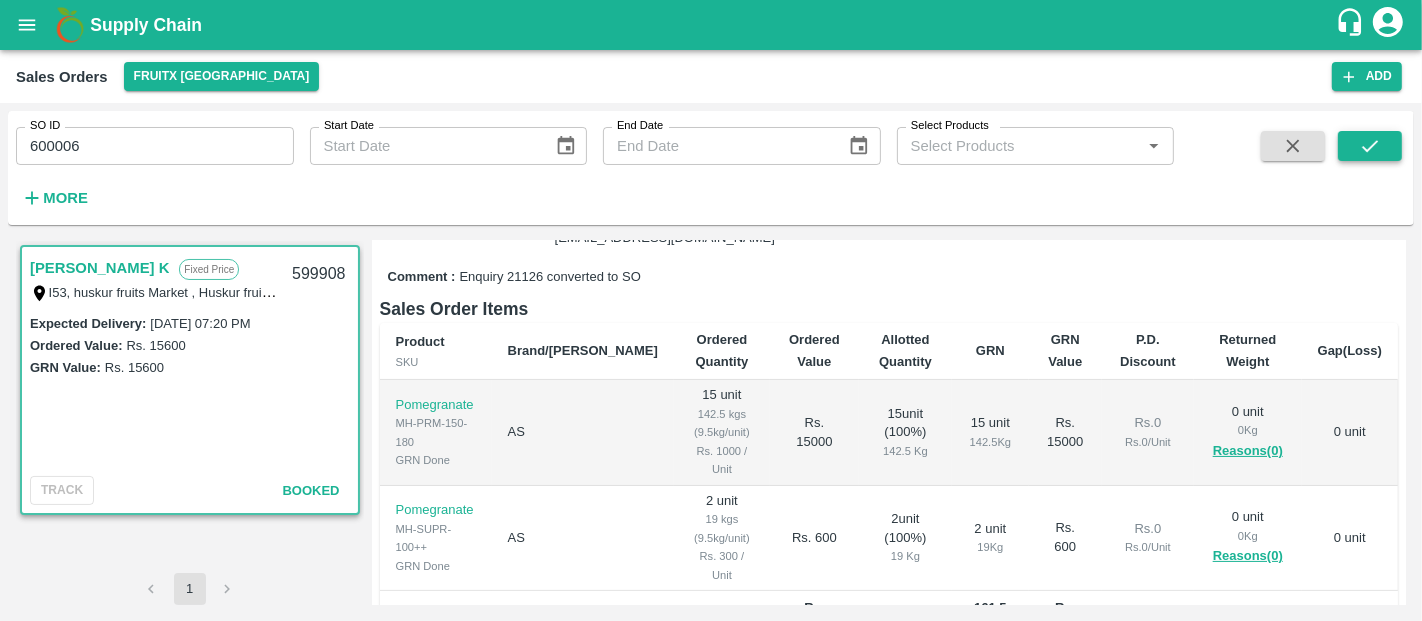 drag, startPoint x: 1380, startPoint y: 164, endPoint x: 1364, endPoint y: 144, distance: 25.612497 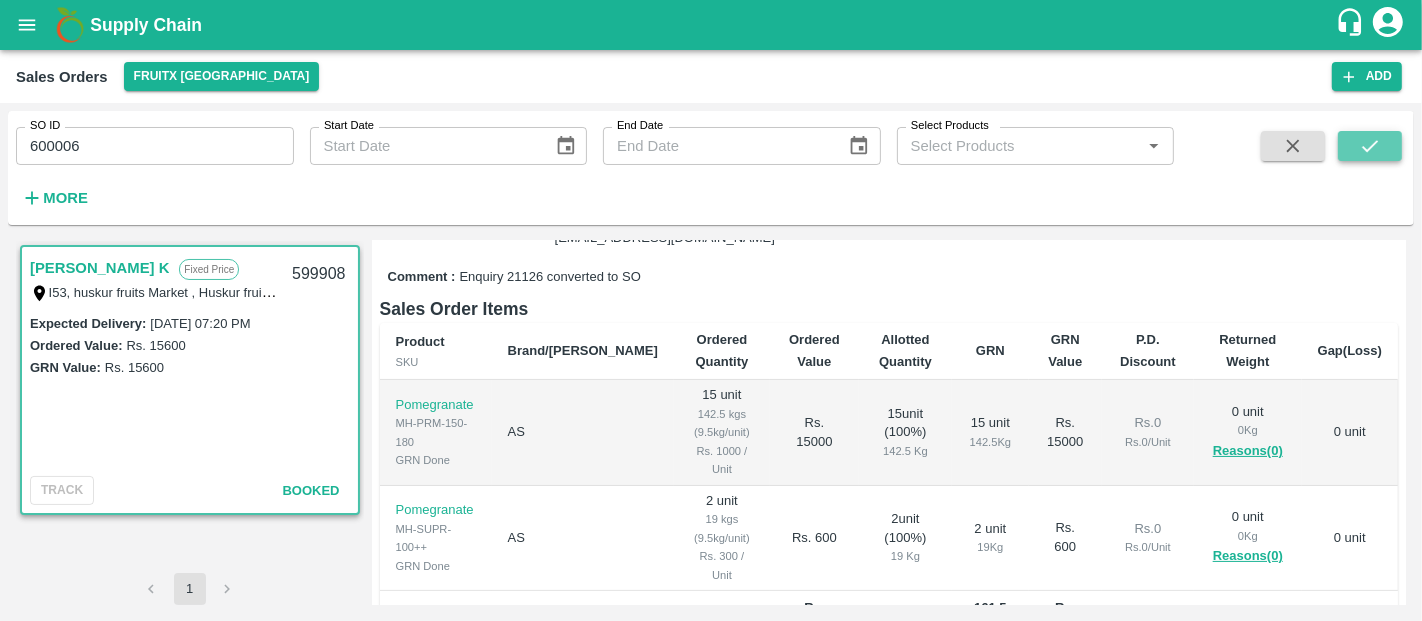 click 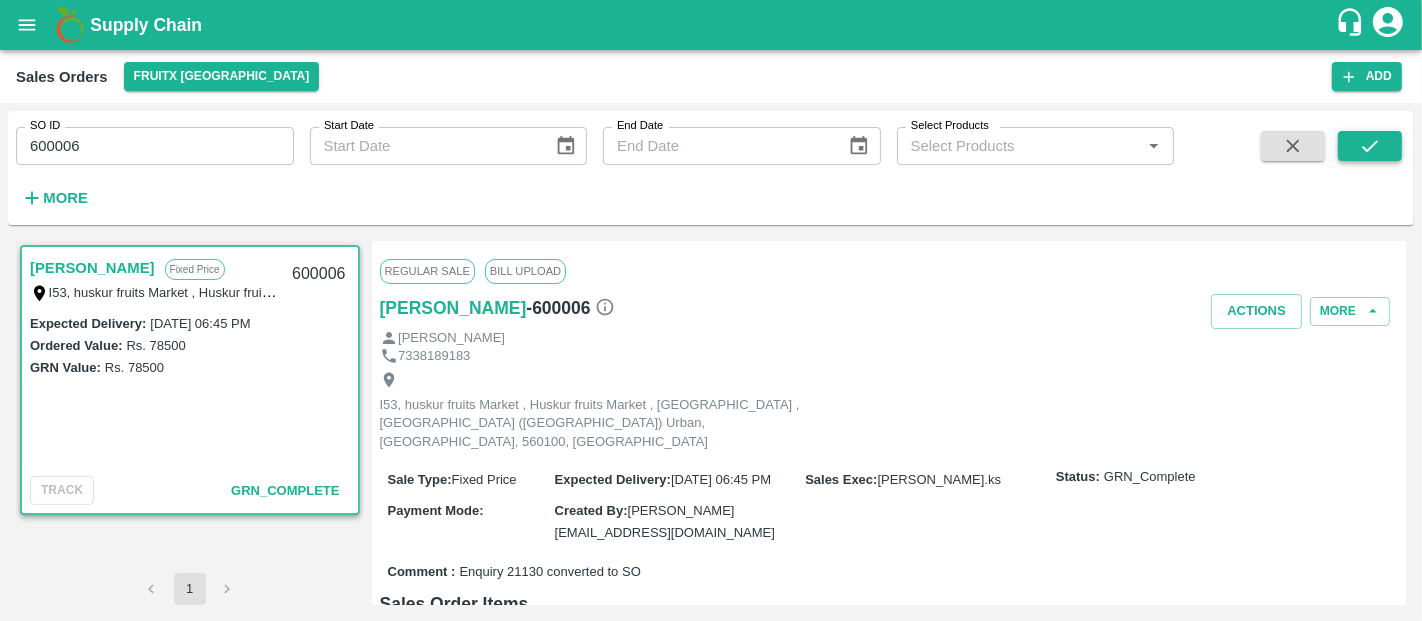 type 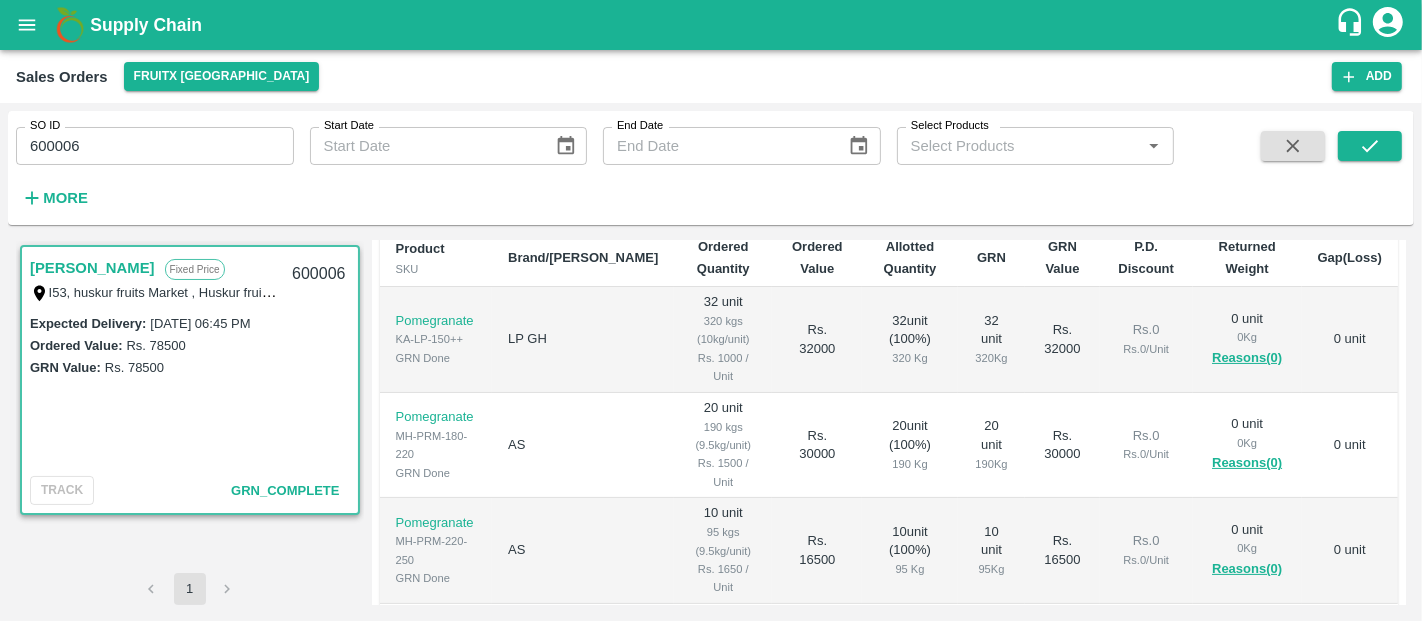 scroll, scrollTop: 386, scrollLeft: 0, axis: vertical 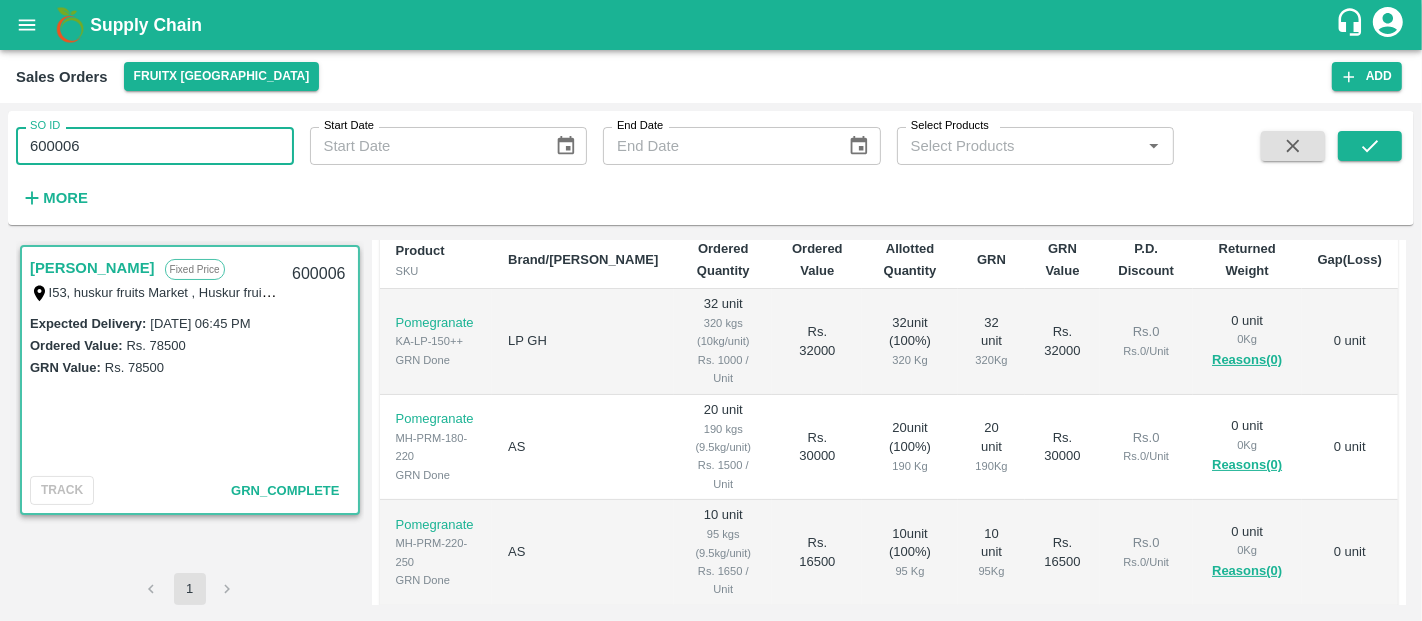 drag, startPoint x: 148, startPoint y: 161, endPoint x: 0, endPoint y: 194, distance: 151.63443 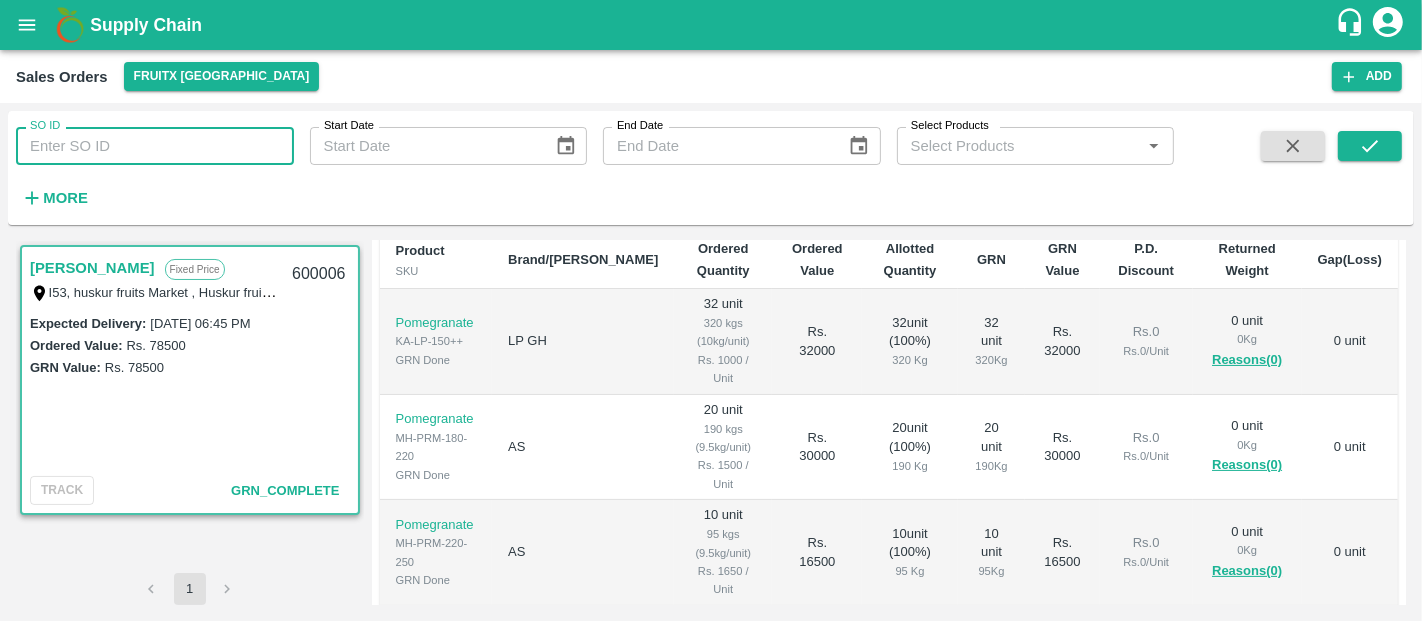 paste 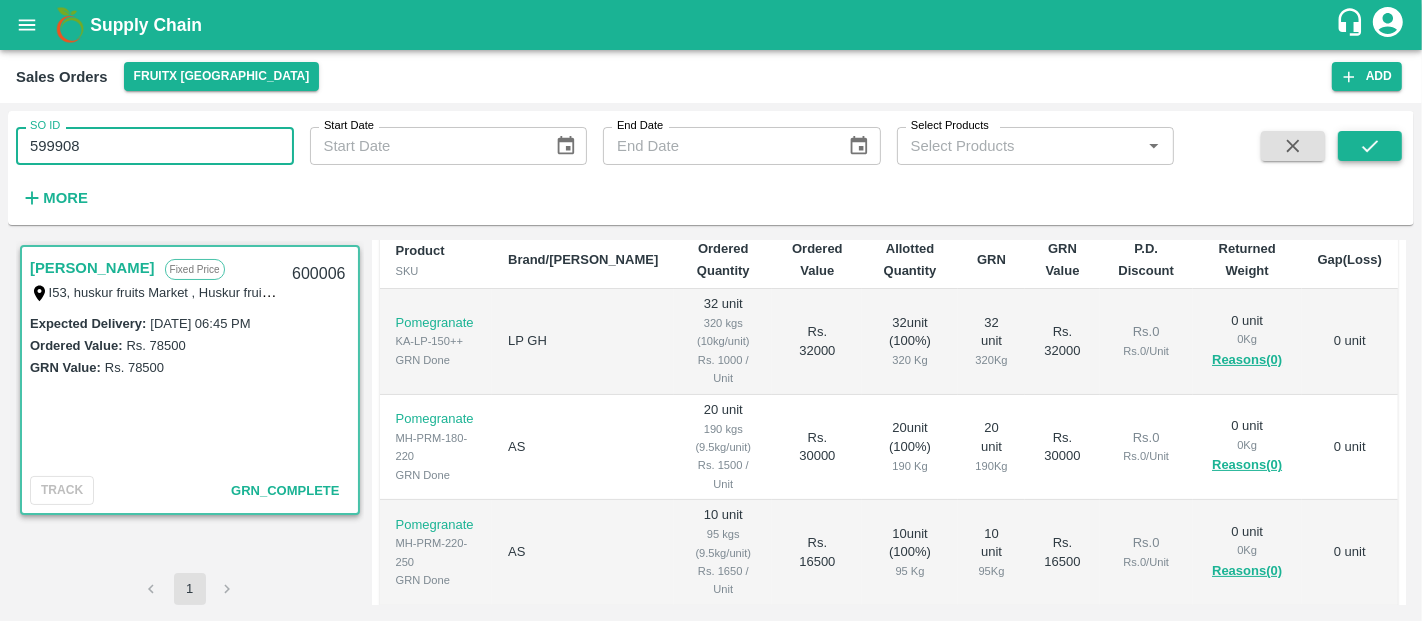 click 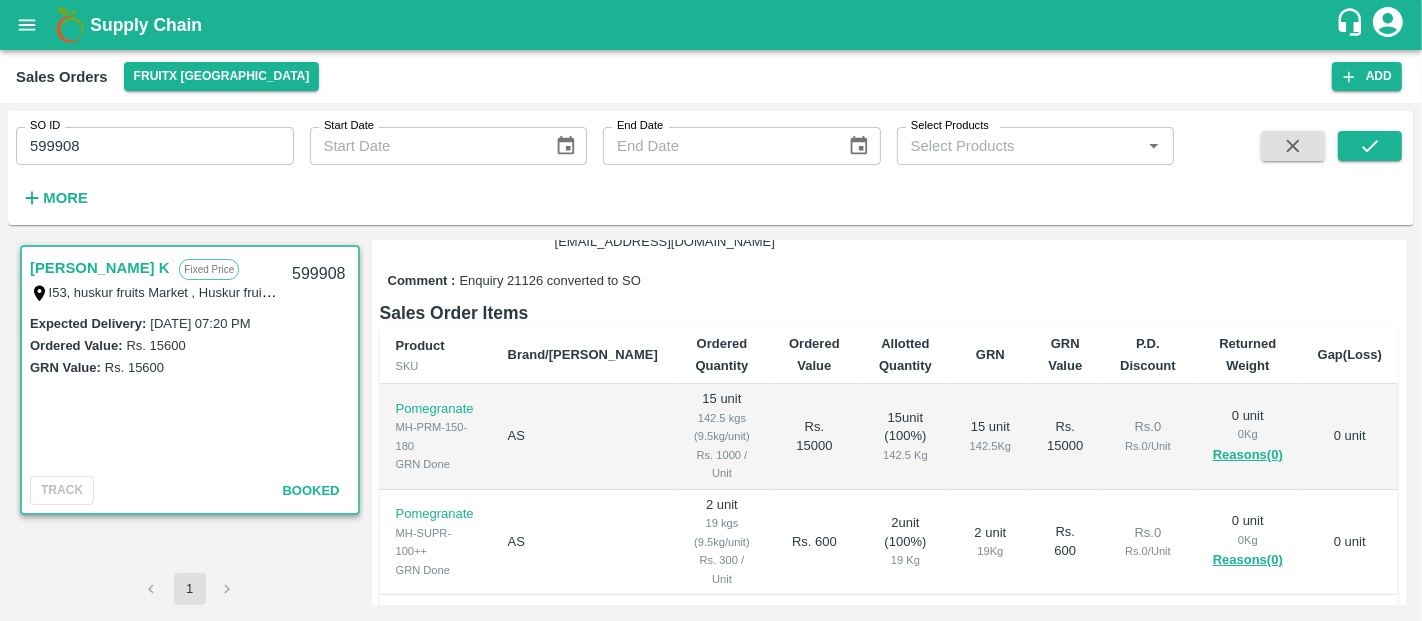 scroll, scrollTop: 288, scrollLeft: 0, axis: vertical 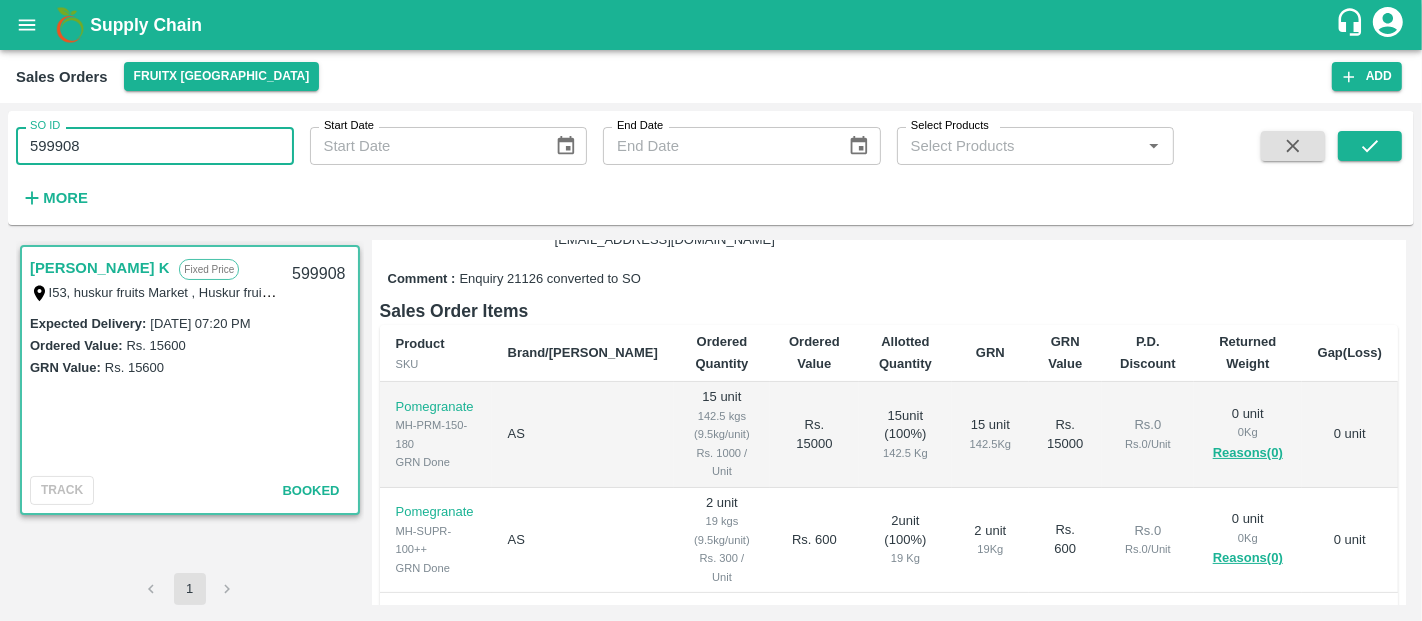 click on "599908" at bounding box center [155, 146] 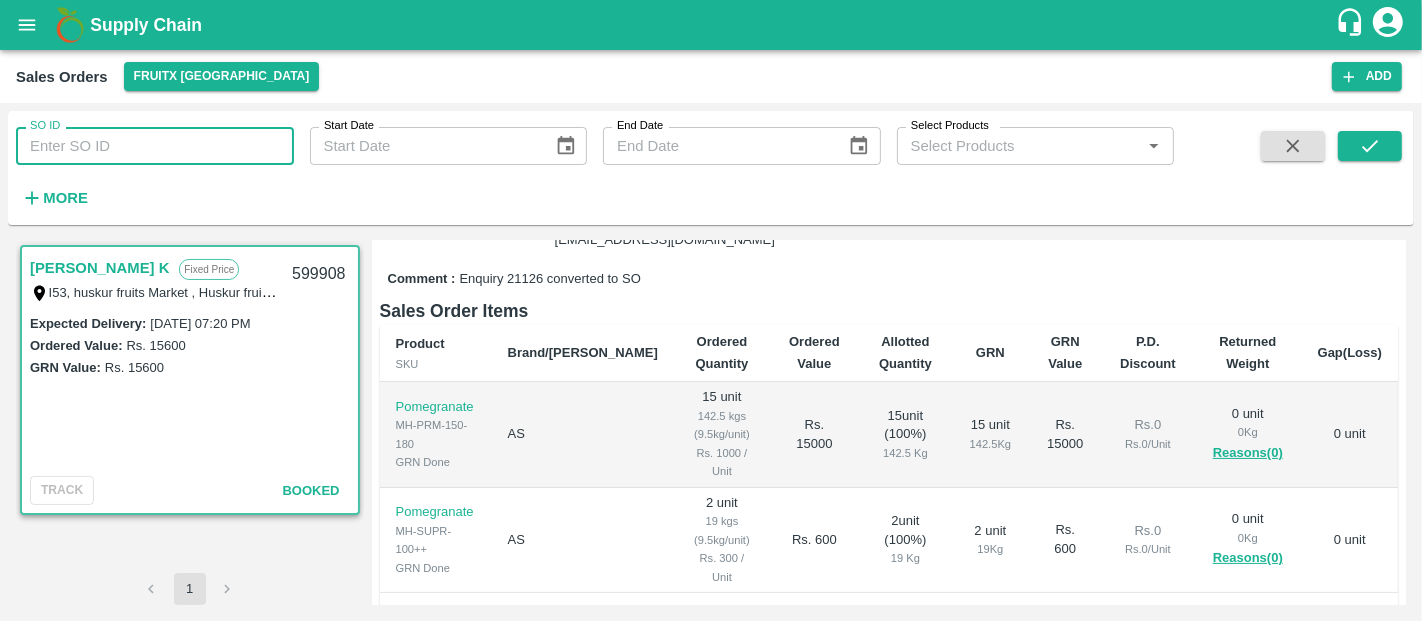 paste 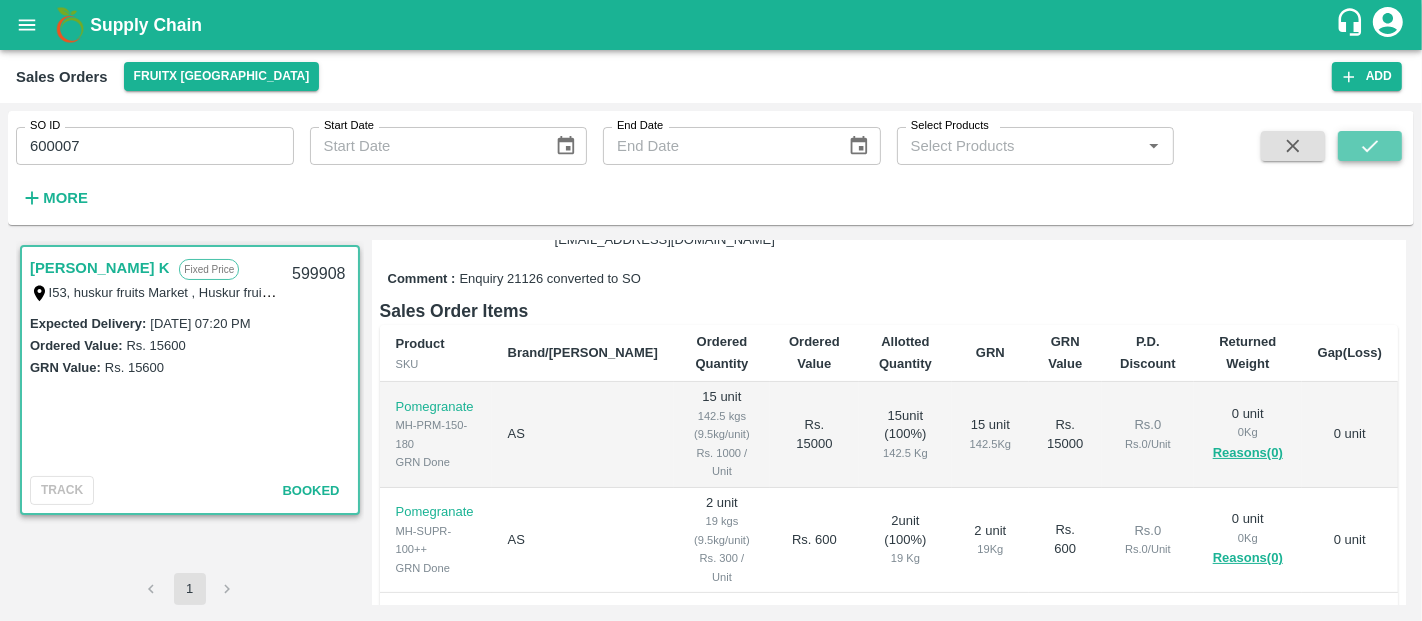 click at bounding box center (1370, 146) 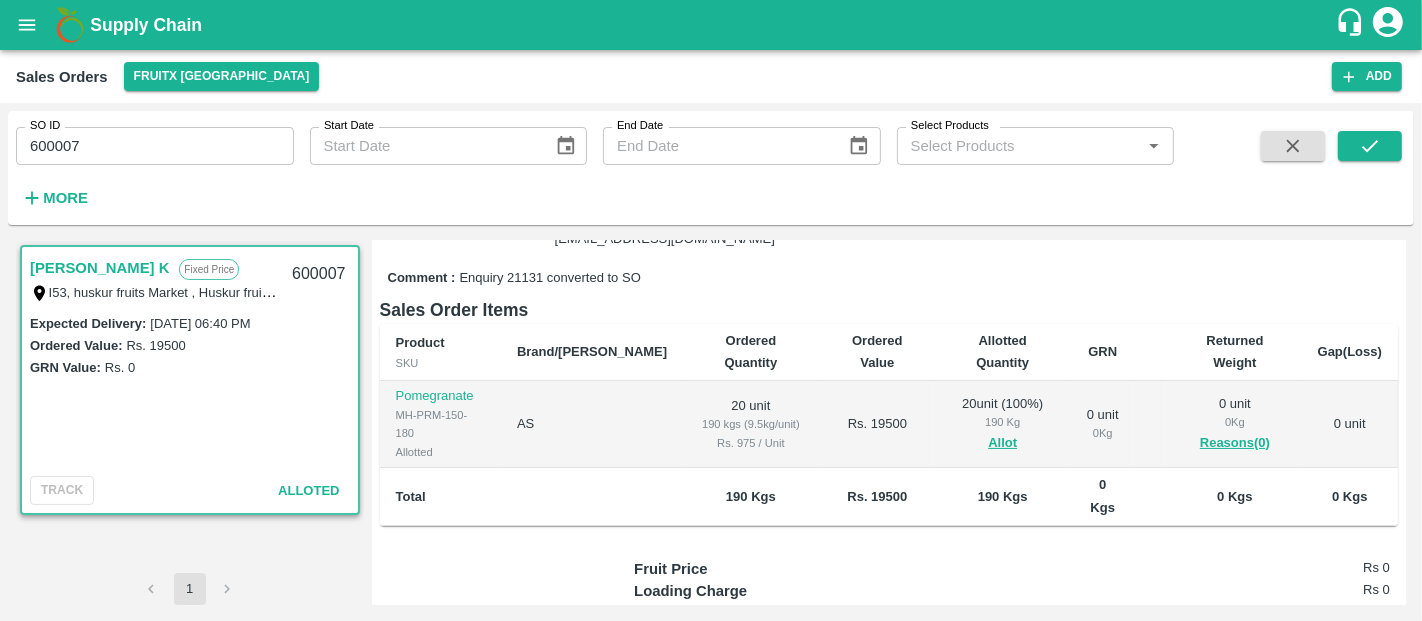 scroll, scrollTop: 230, scrollLeft: 0, axis: vertical 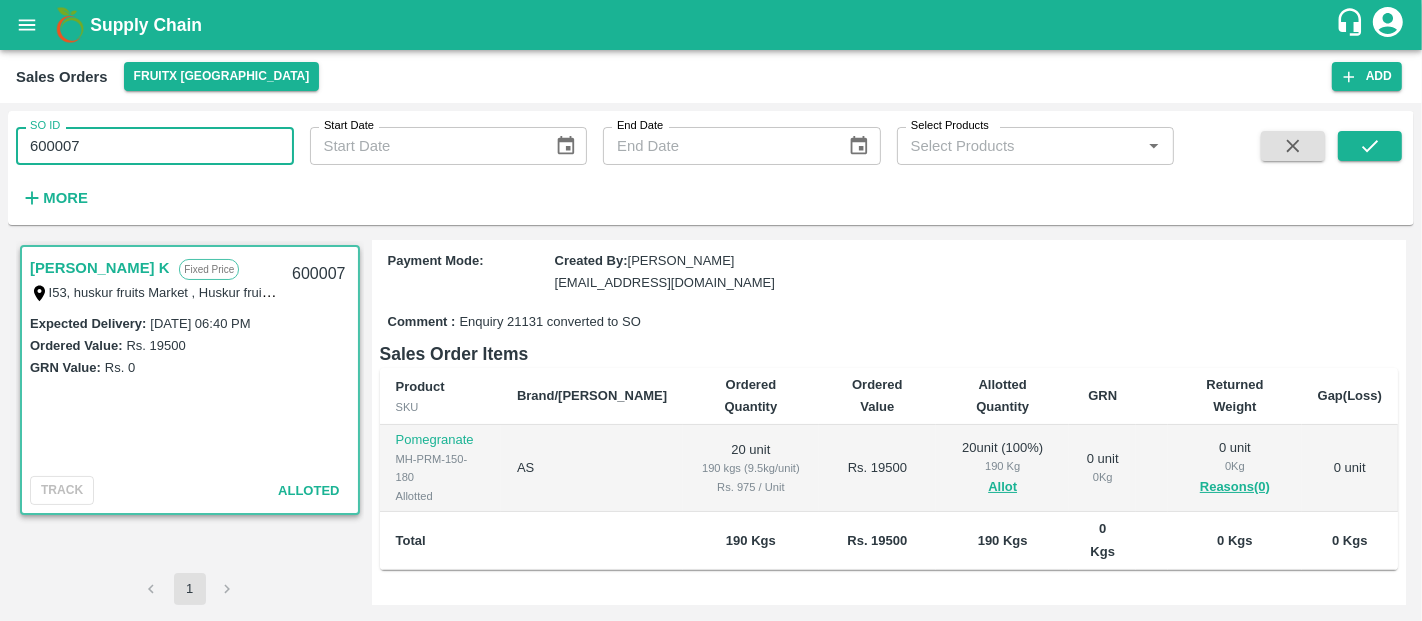 drag, startPoint x: 93, startPoint y: 146, endPoint x: 0, endPoint y: 169, distance: 95.80188 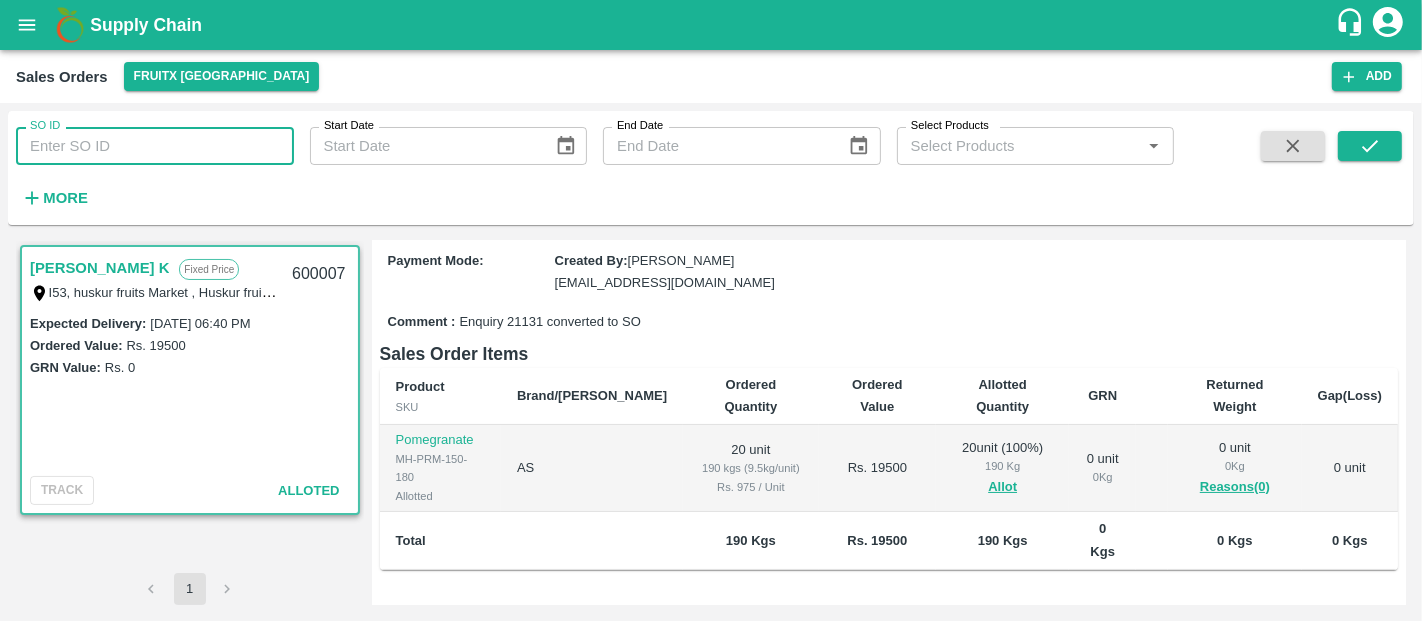 paste 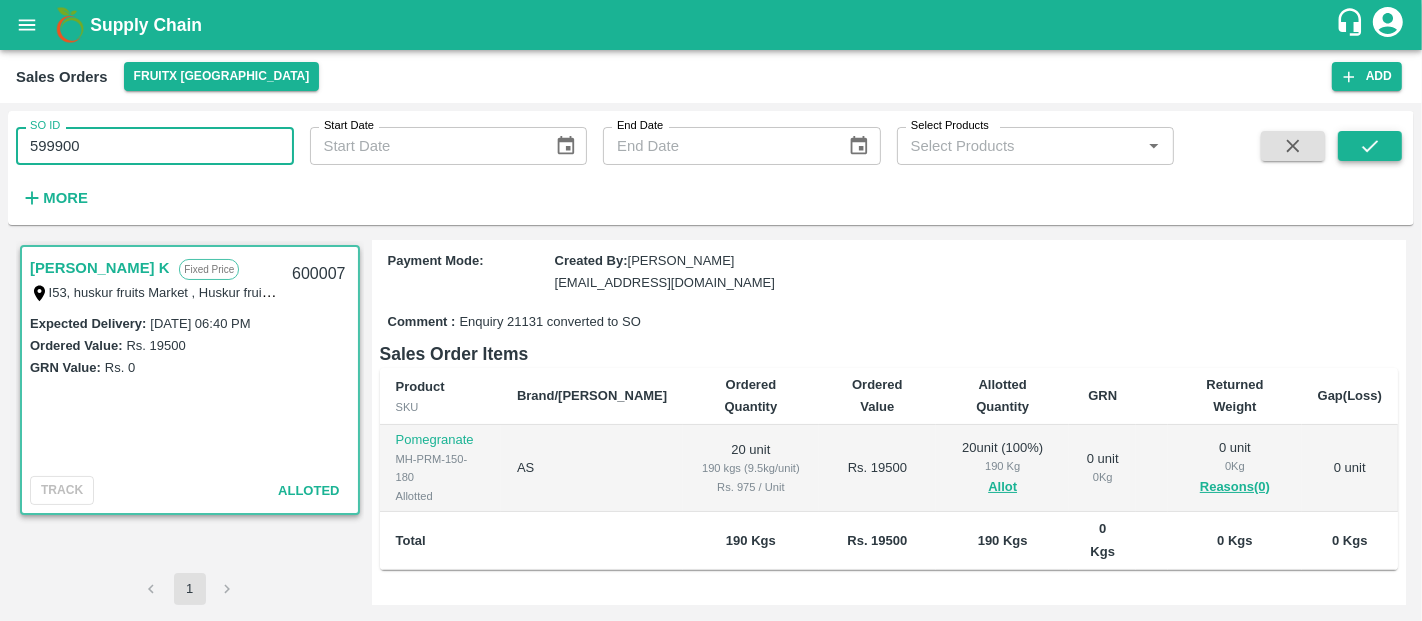 type on "599900" 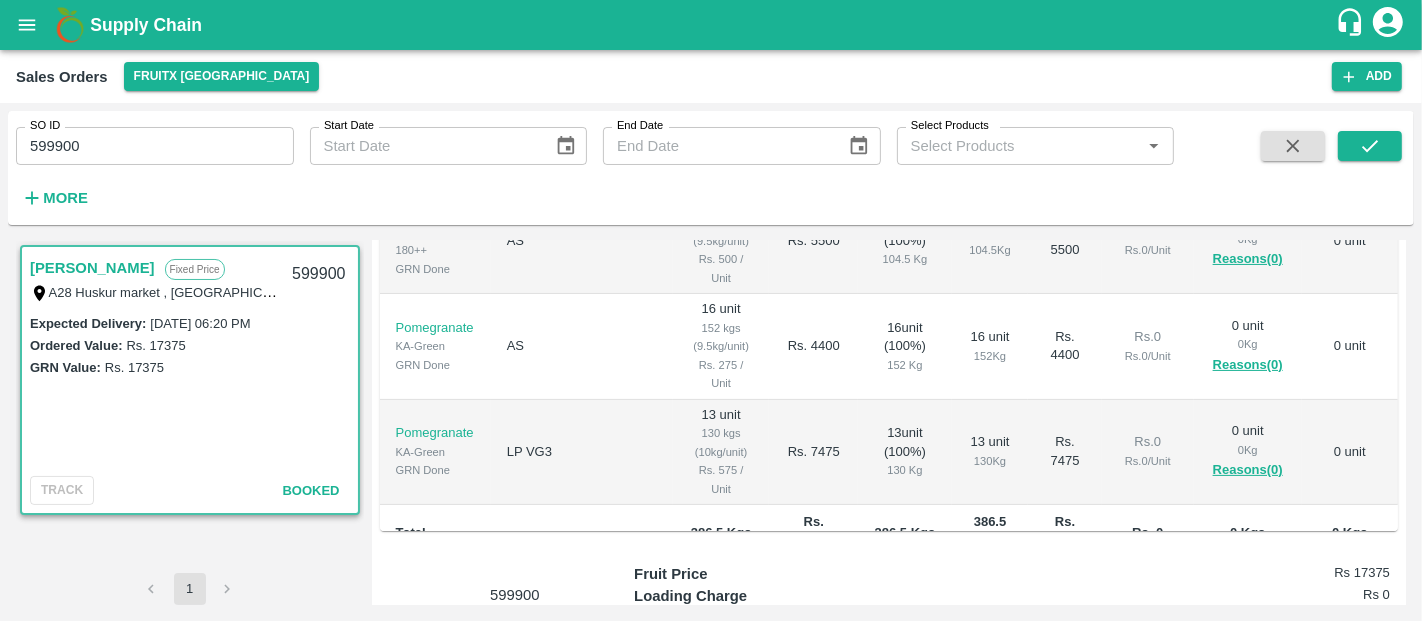 scroll, scrollTop: 464, scrollLeft: 0, axis: vertical 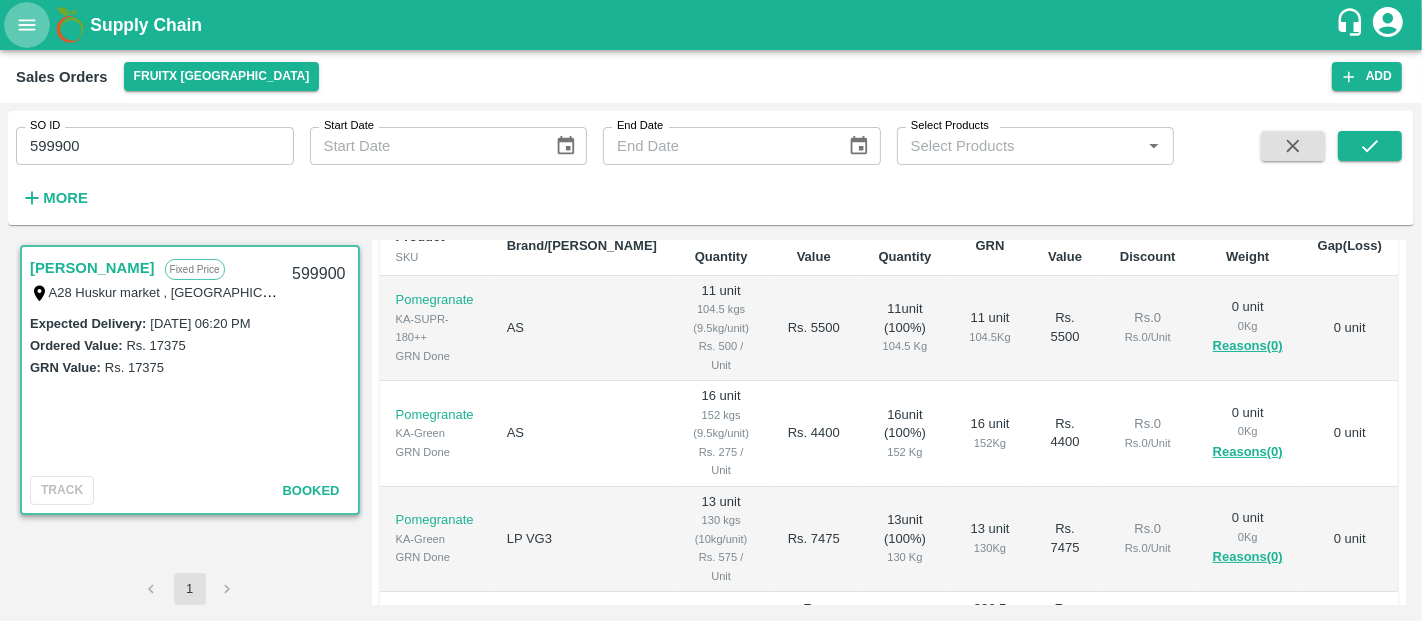 click 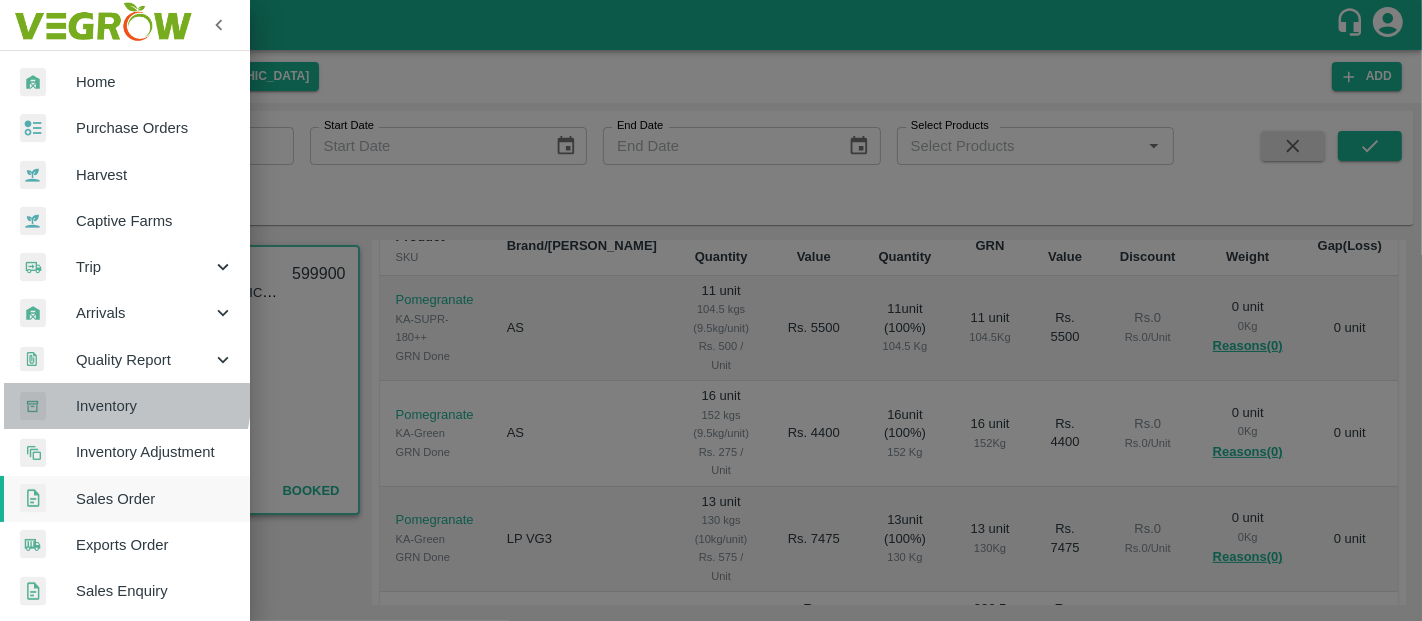 click on "Inventory" at bounding box center (155, 406) 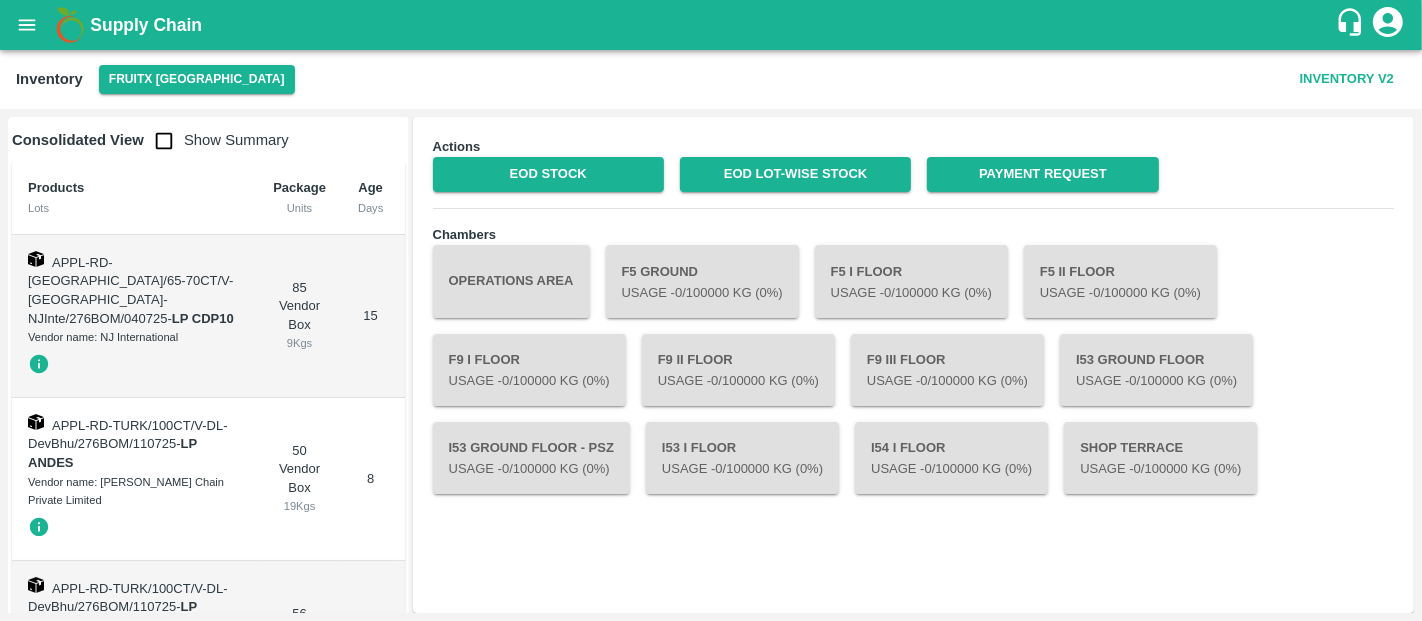 click on "Operations Area" at bounding box center (511, 281) 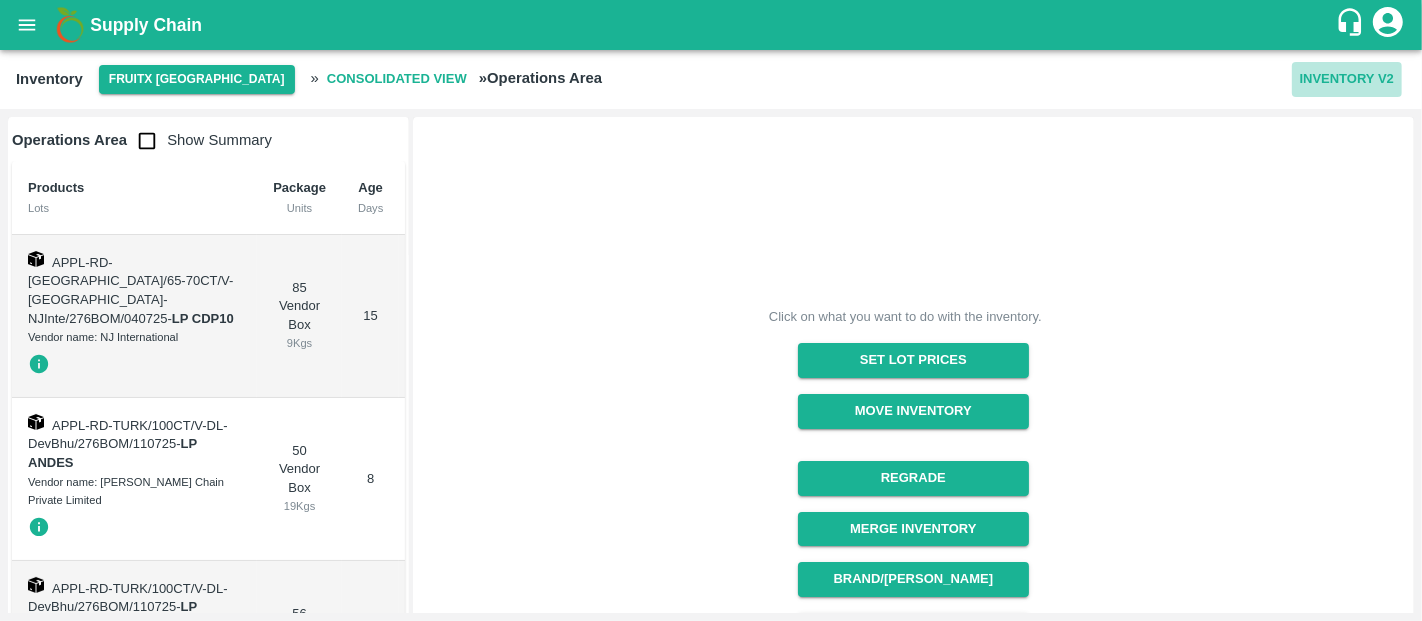 click on "Inventory V2" at bounding box center (1347, 79) 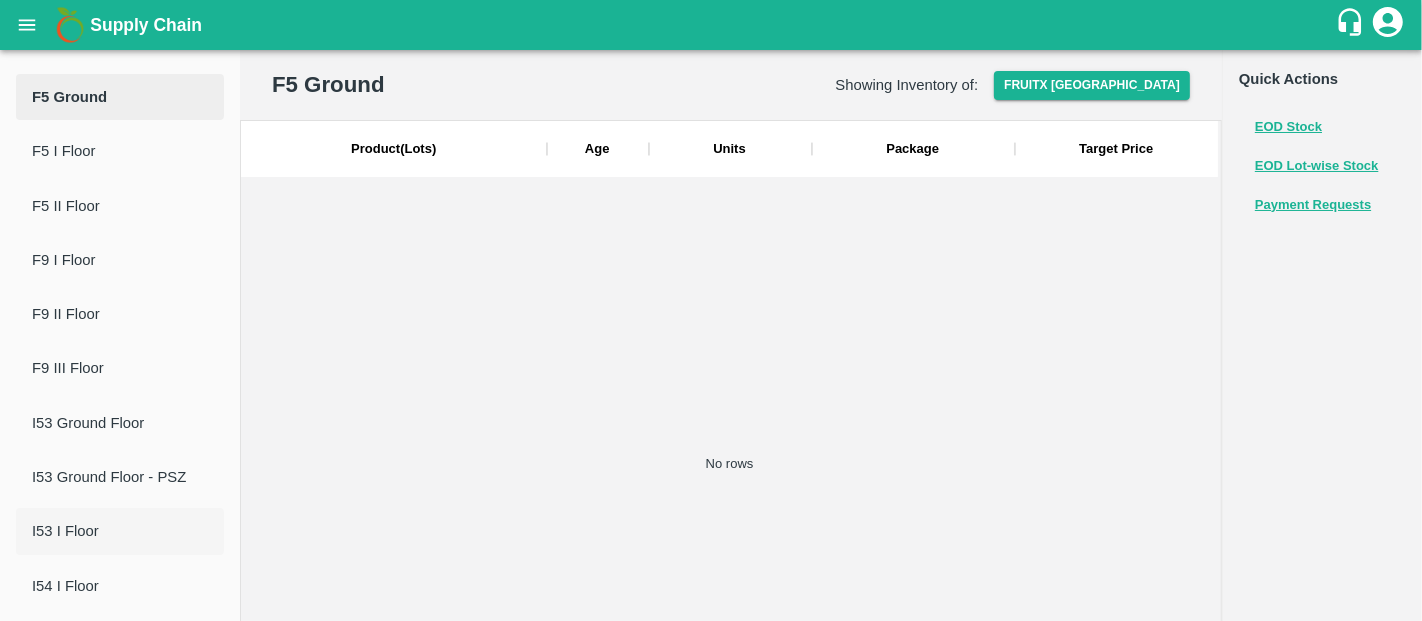 scroll, scrollTop: 182, scrollLeft: 0, axis: vertical 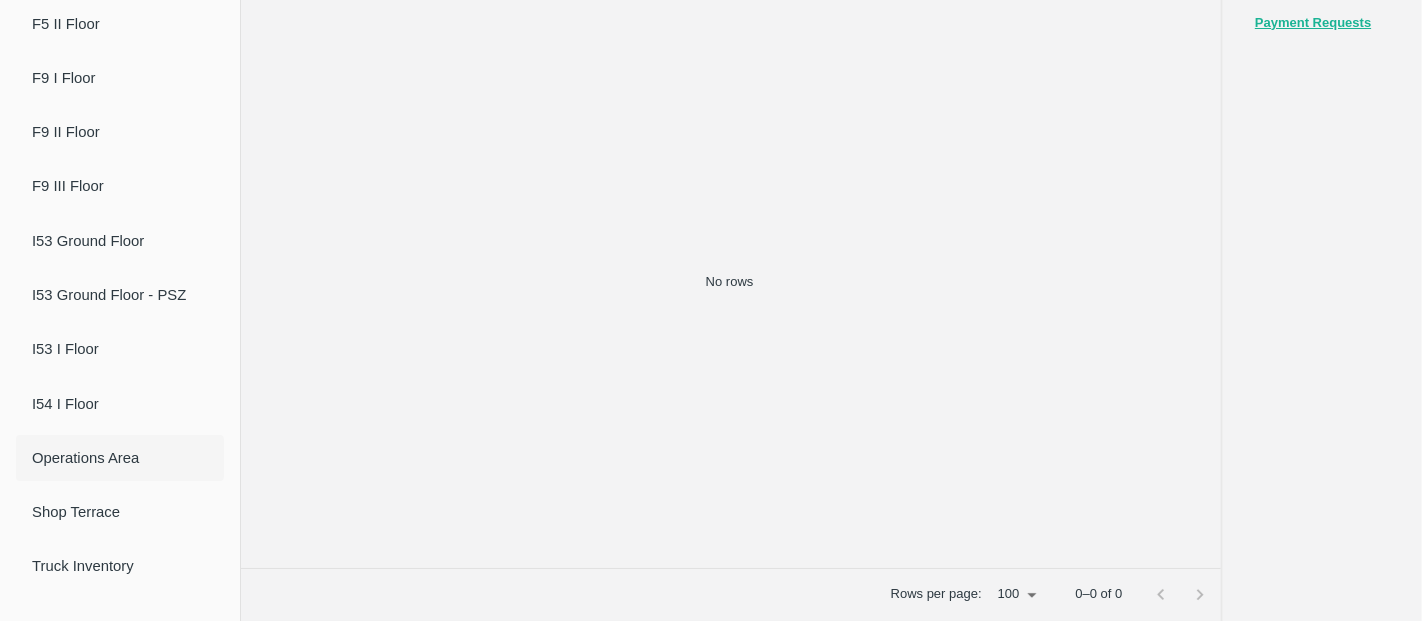click on "Operations Area" at bounding box center [120, 458] 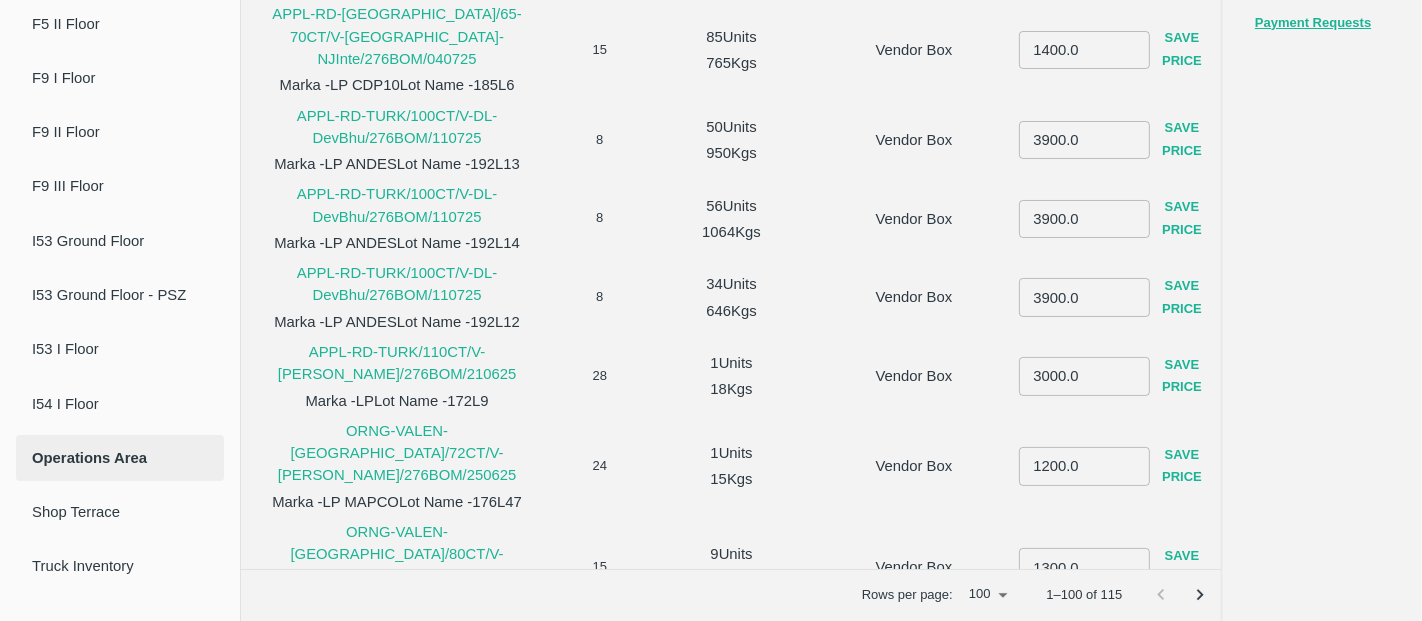 scroll, scrollTop: 290, scrollLeft: 0, axis: vertical 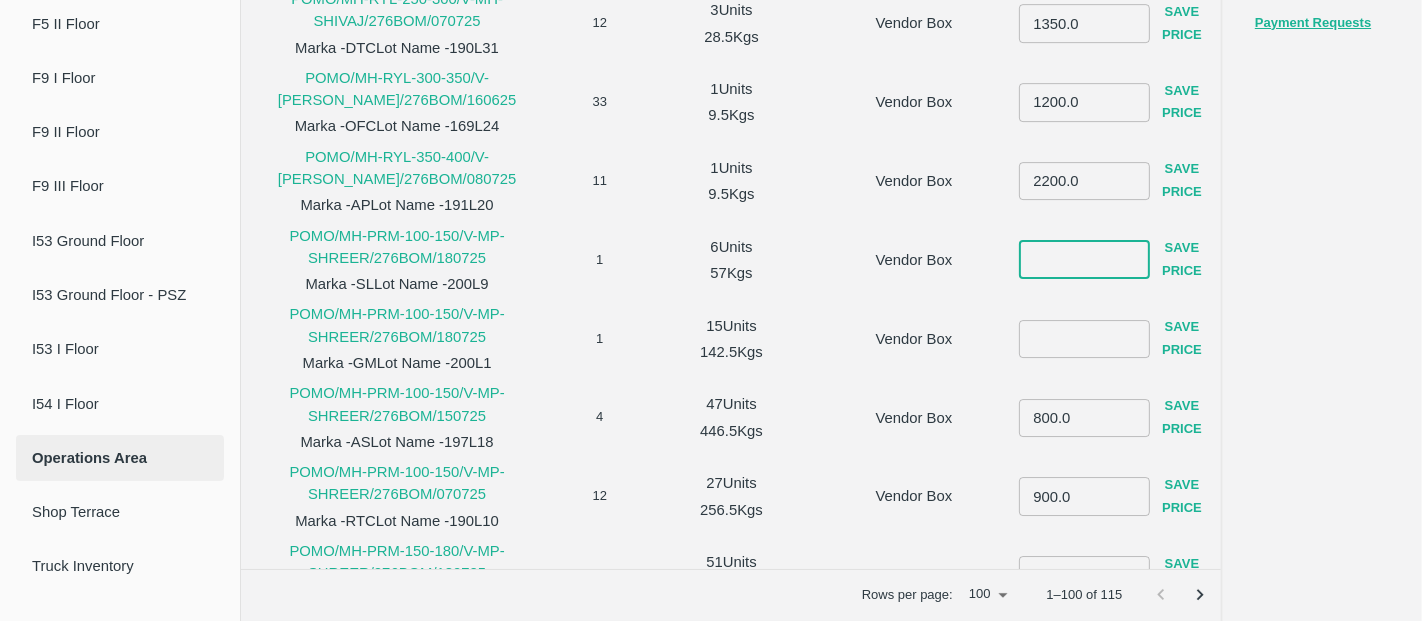 click at bounding box center (1084, 260) 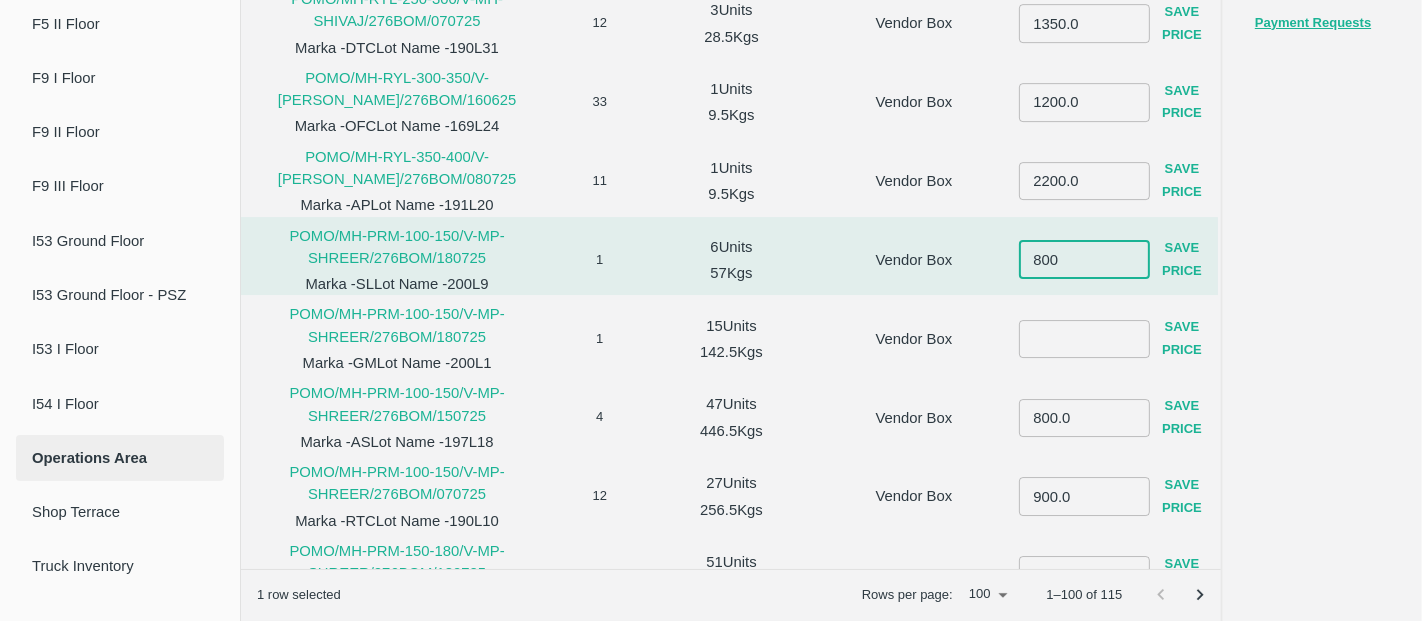 type on "800" 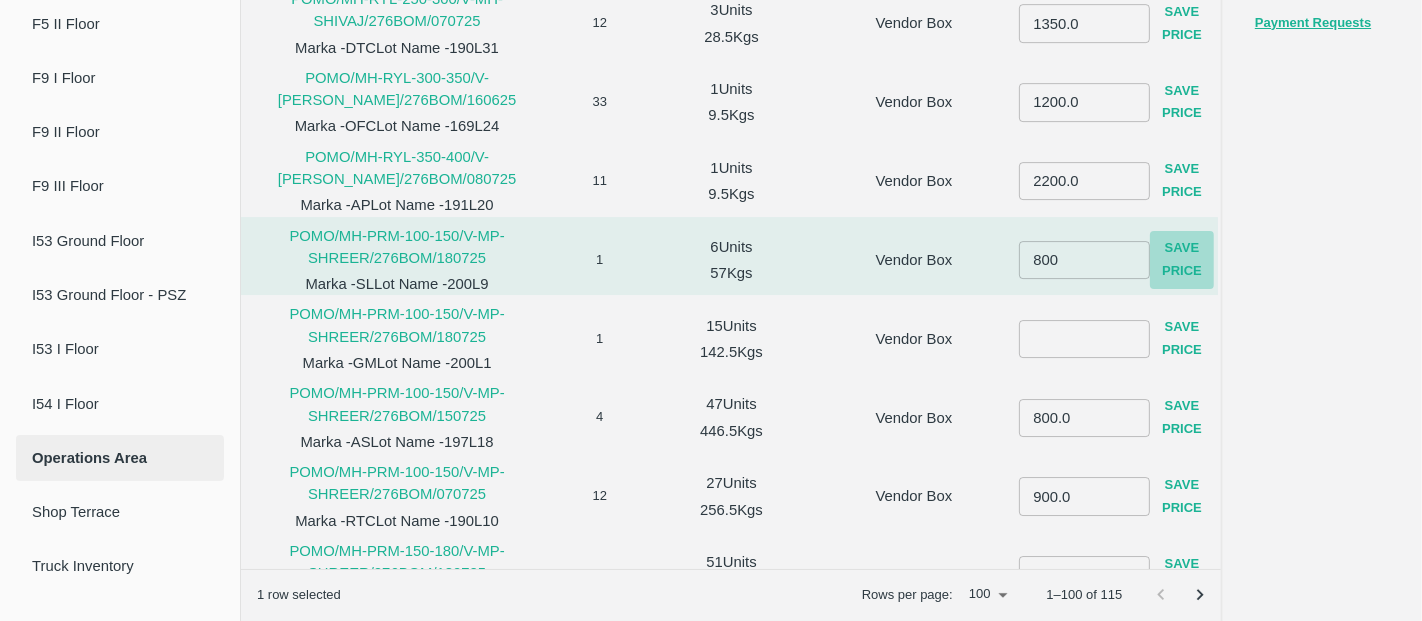 click on "Save Price" at bounding box center [1182, 261] 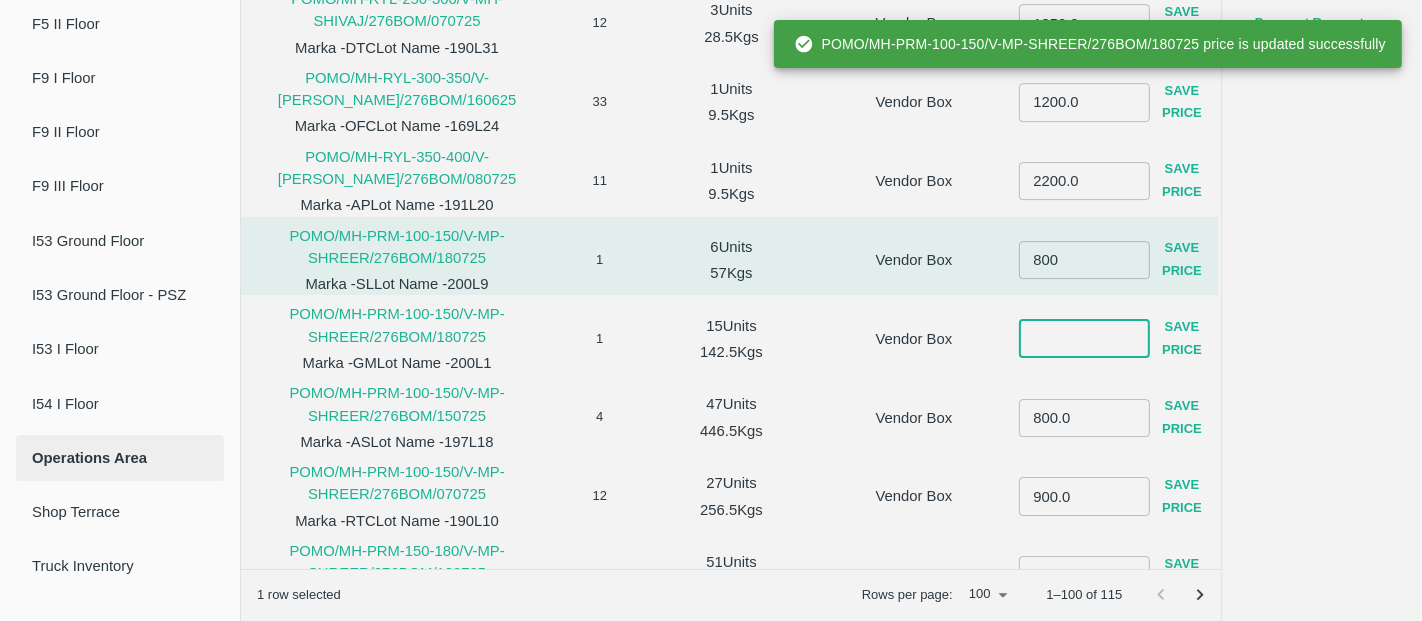 click at bounding box center [1084, 339] 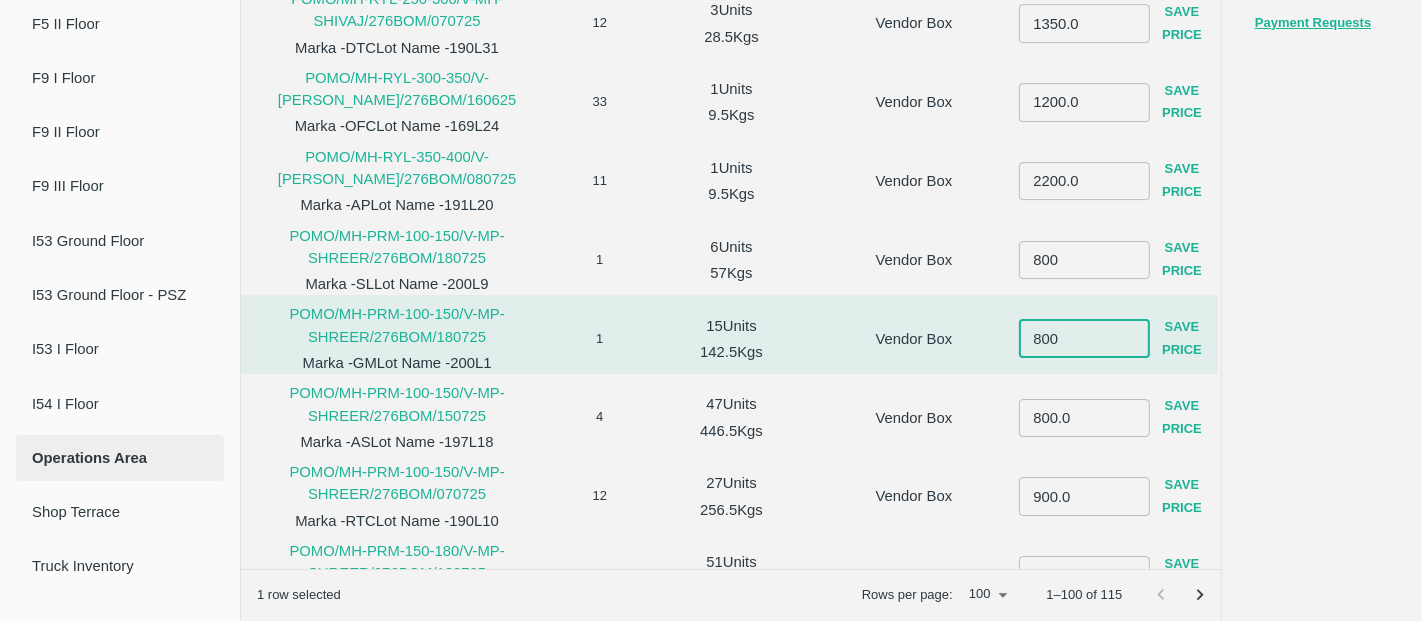 type on "800" 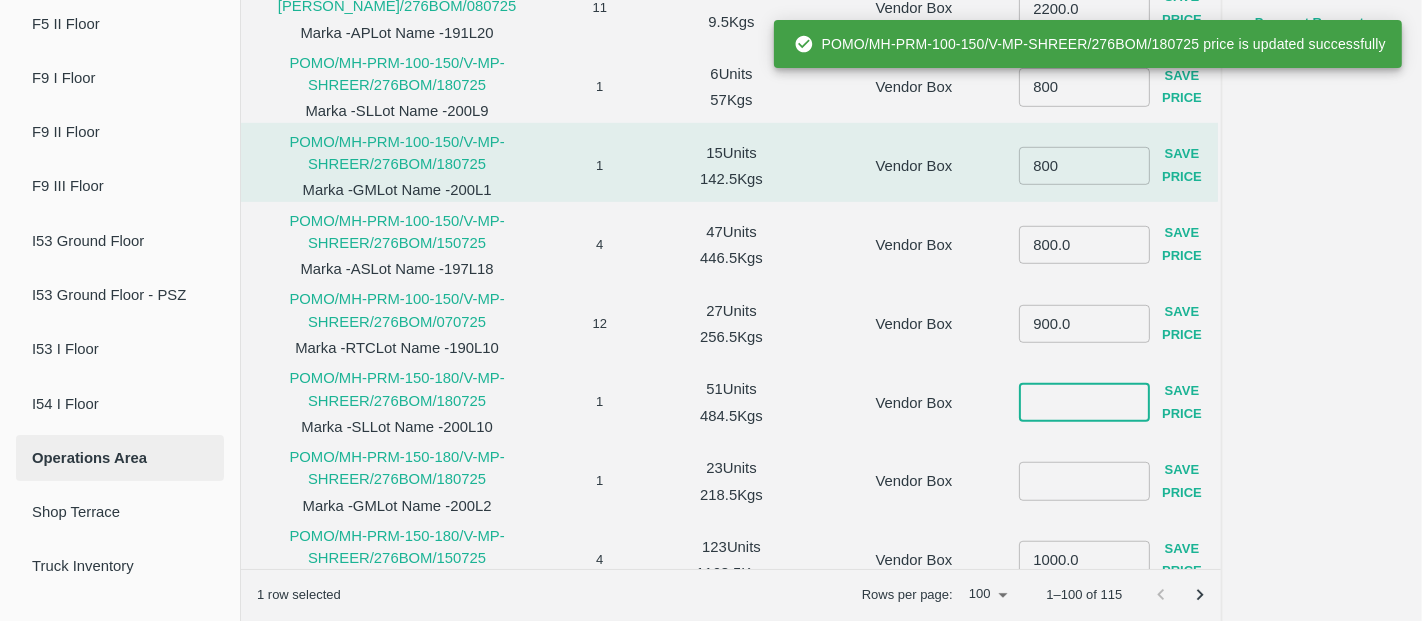 click at bounding box center [1084, 403] 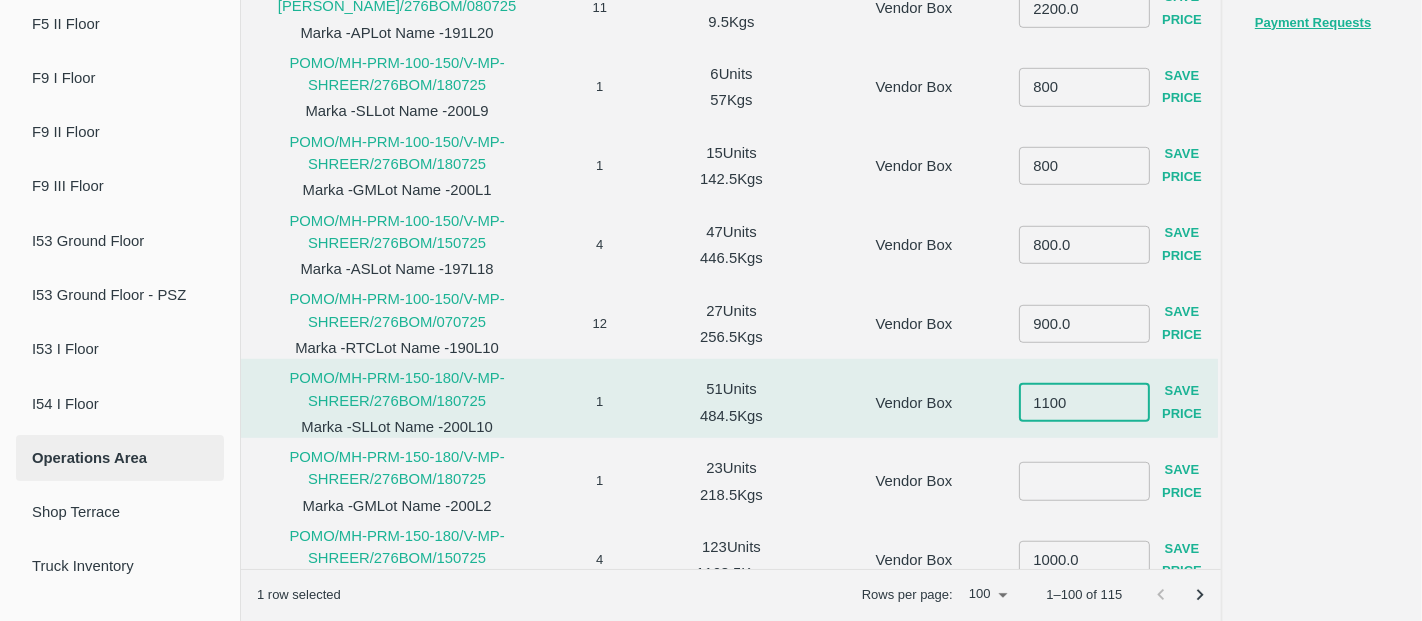 type on "1100" 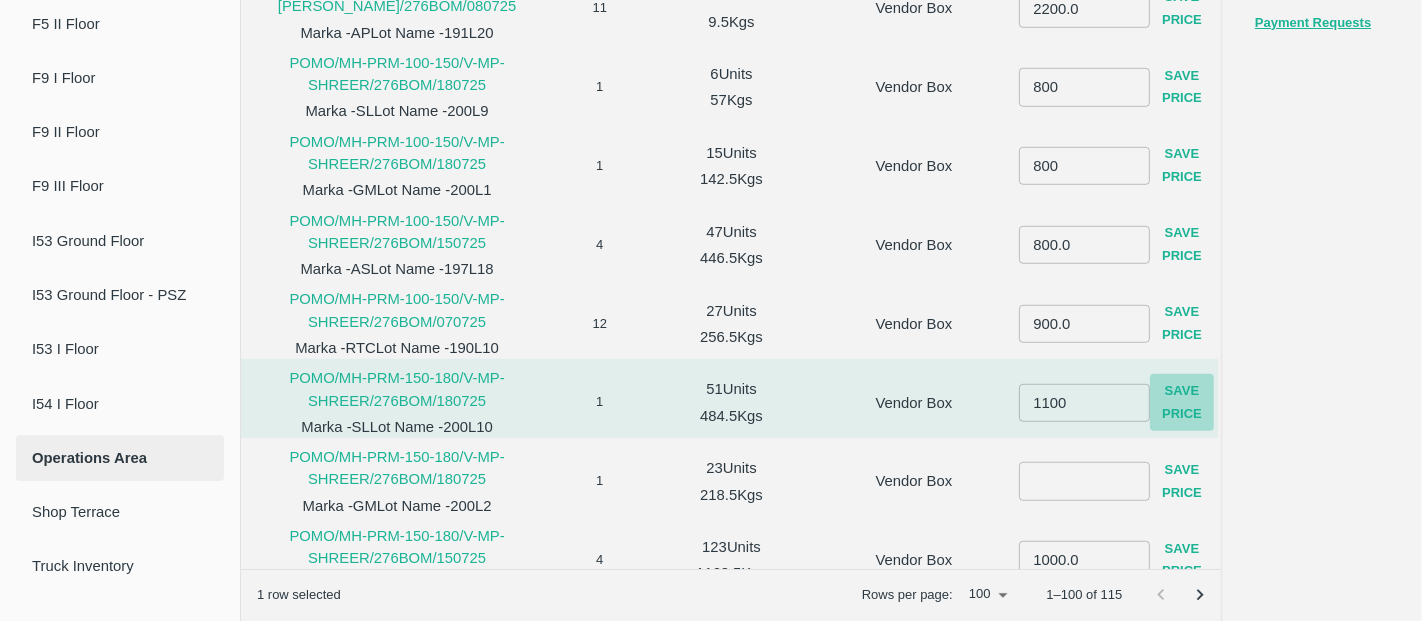 click on "Save Price" at bounding box center [1182, 403] 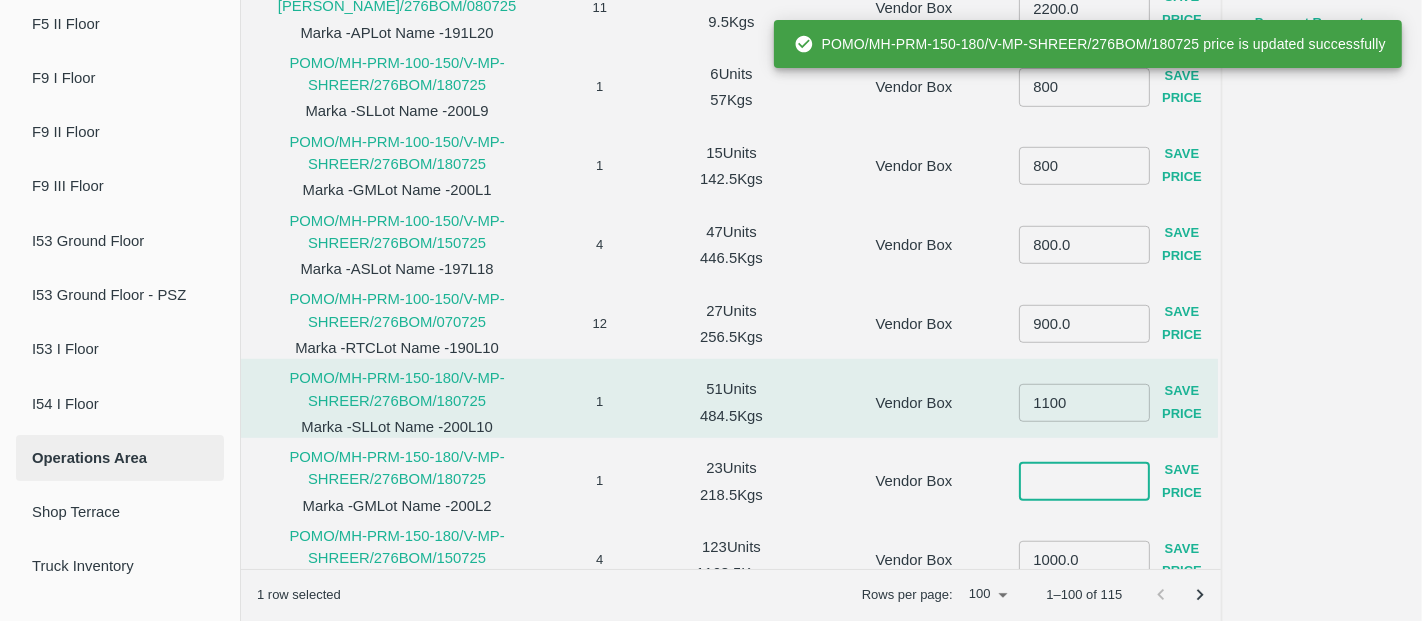 click at bounding box center (1084, 482) 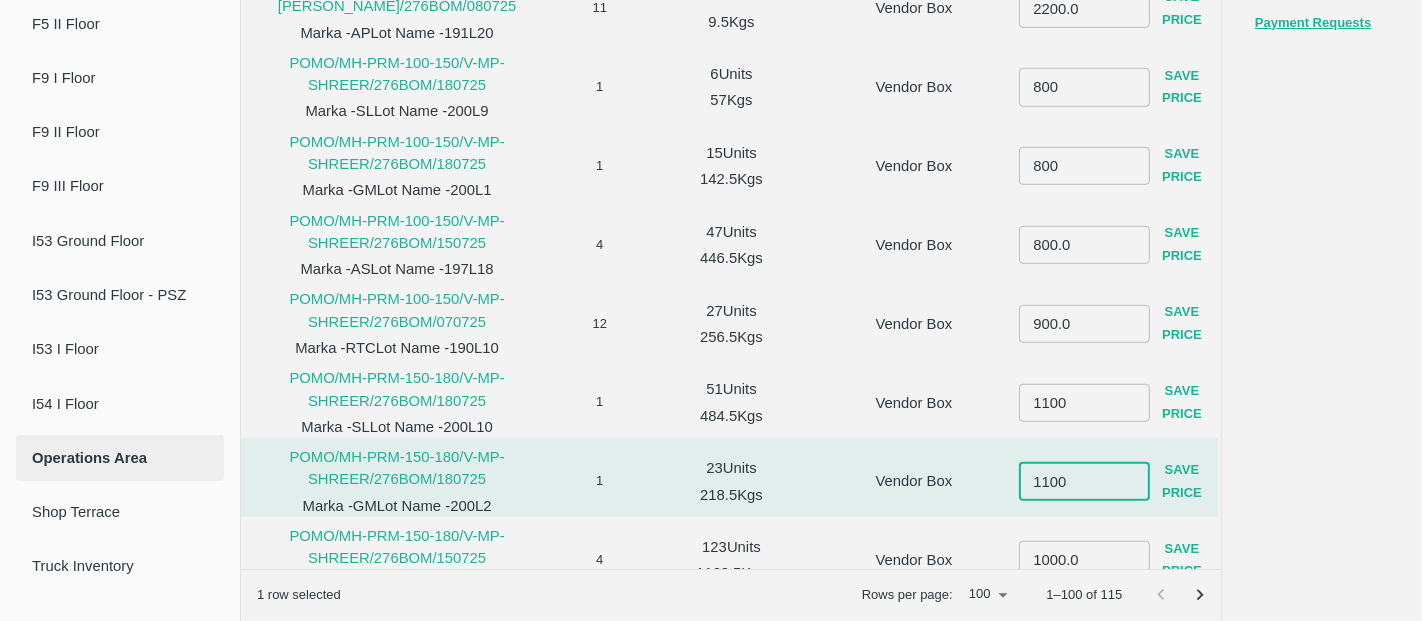 type on "1100" 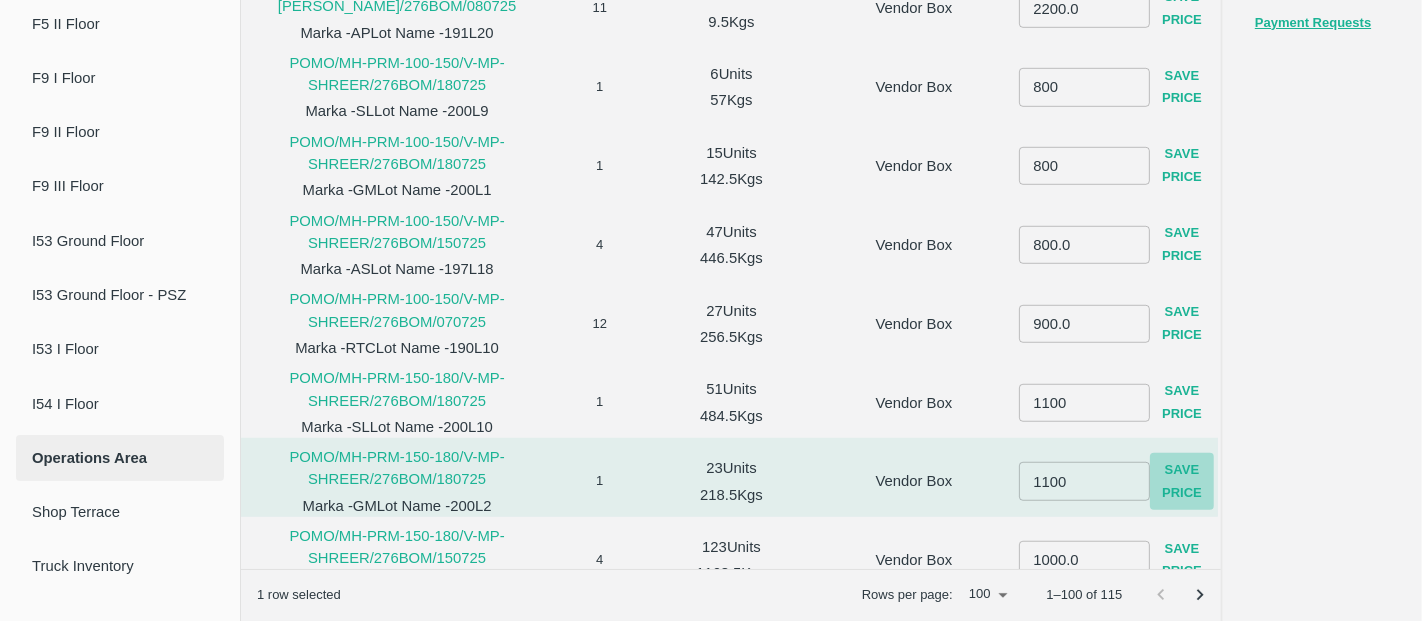 click on "Save Price" at bounding box center (1182, 482) 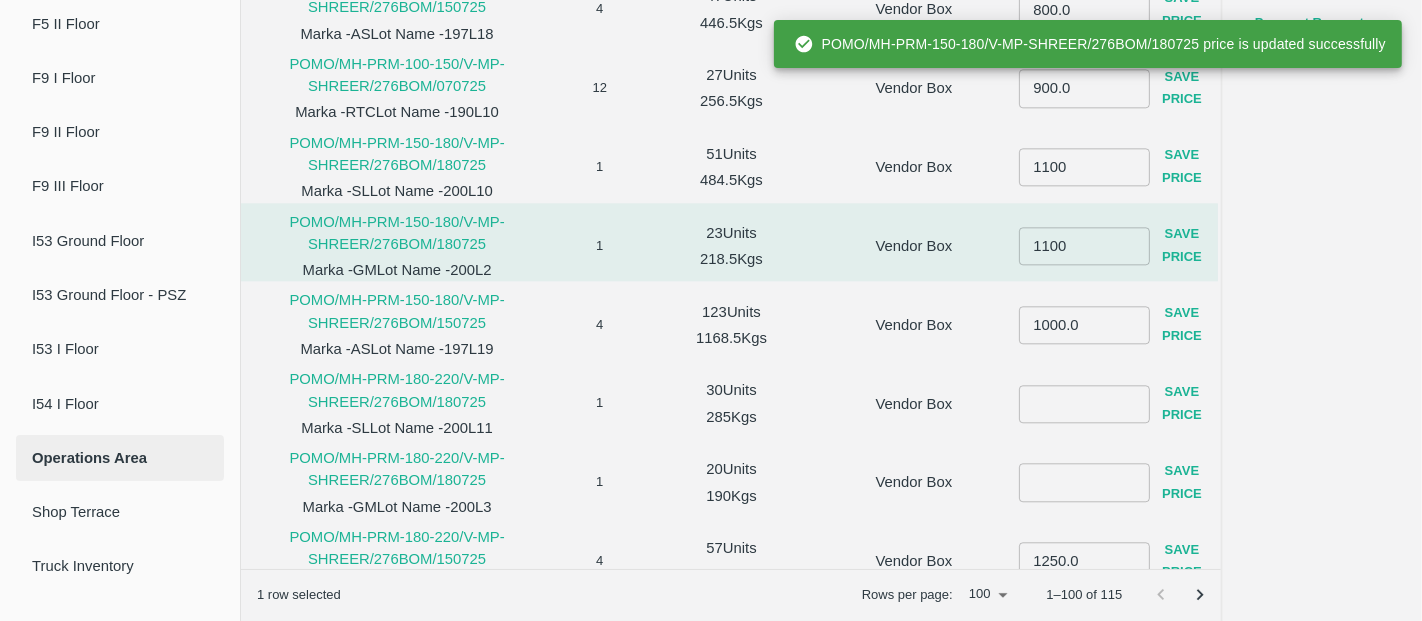 click at bounding box center [1084, 404] 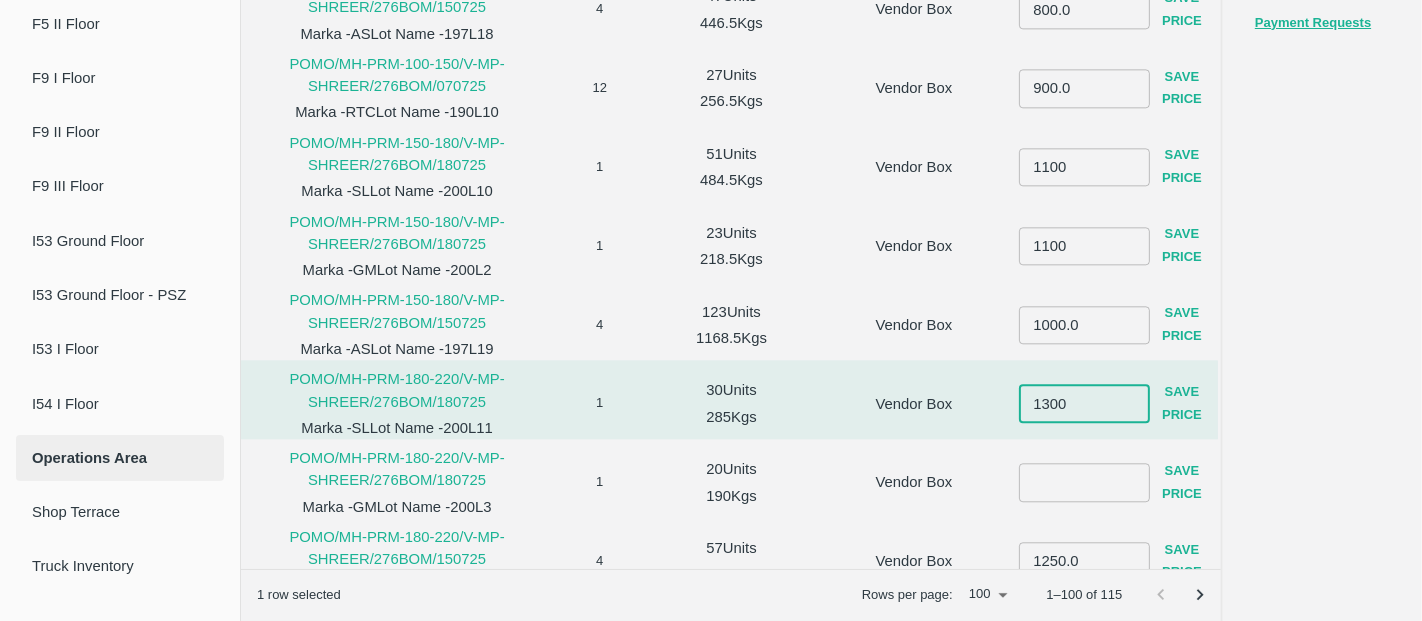 type on "1300" 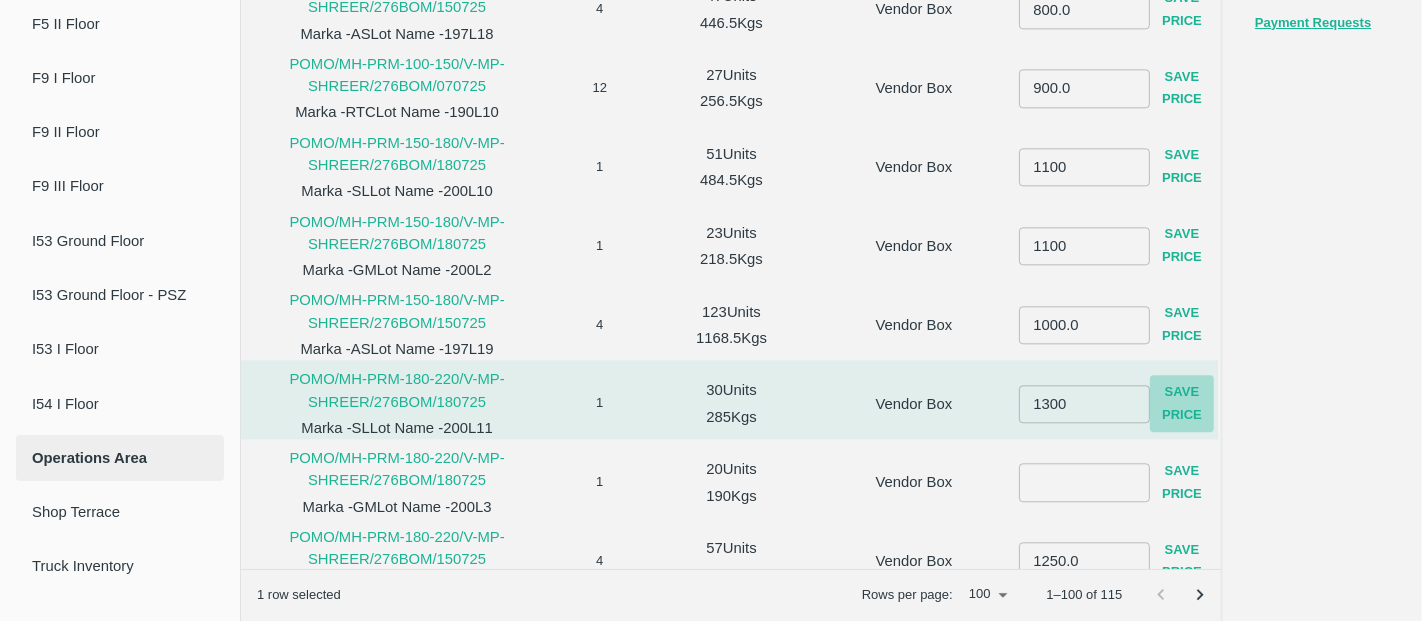 click on "Save Price" at bounding box center (1182, 405) 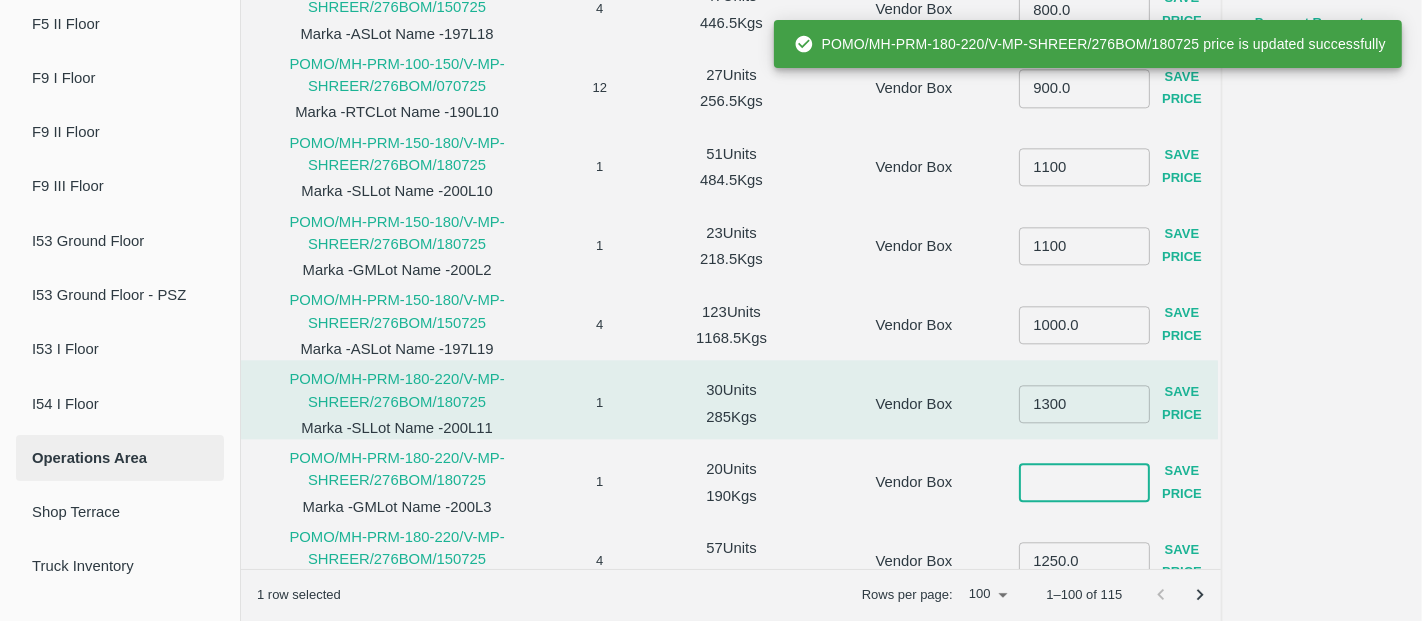 click at bounding box center (1084, 483) 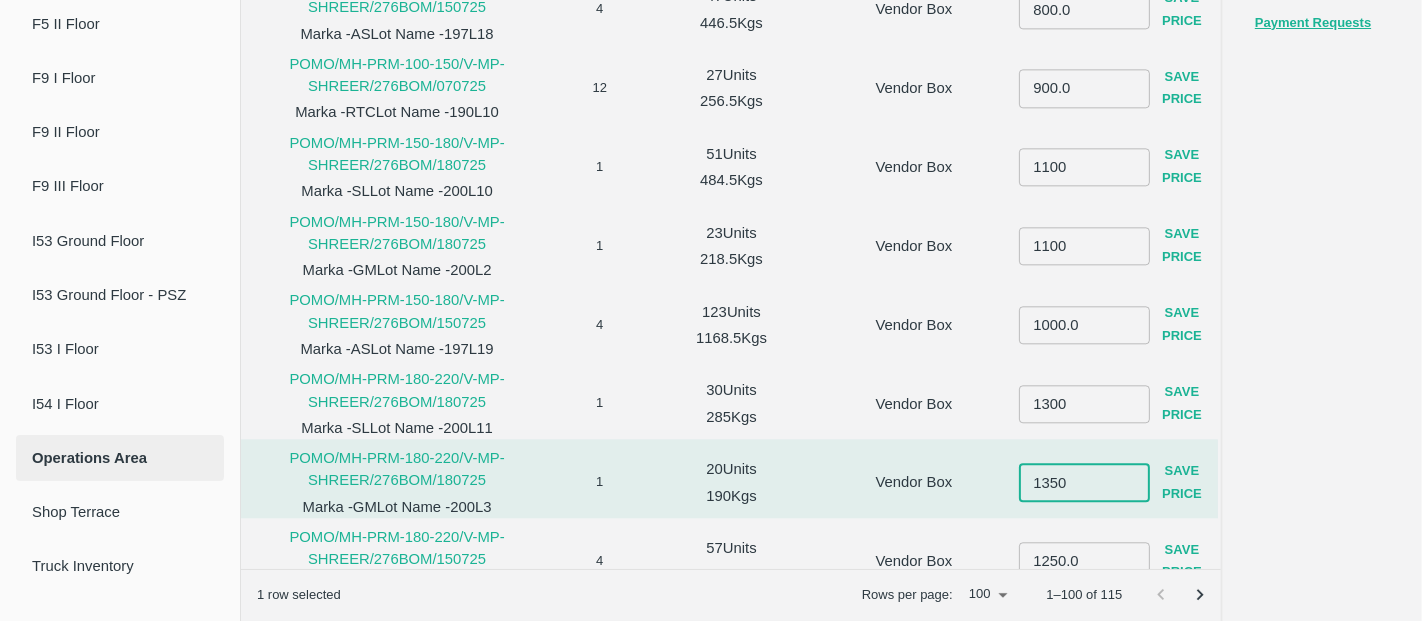 type on "1350" 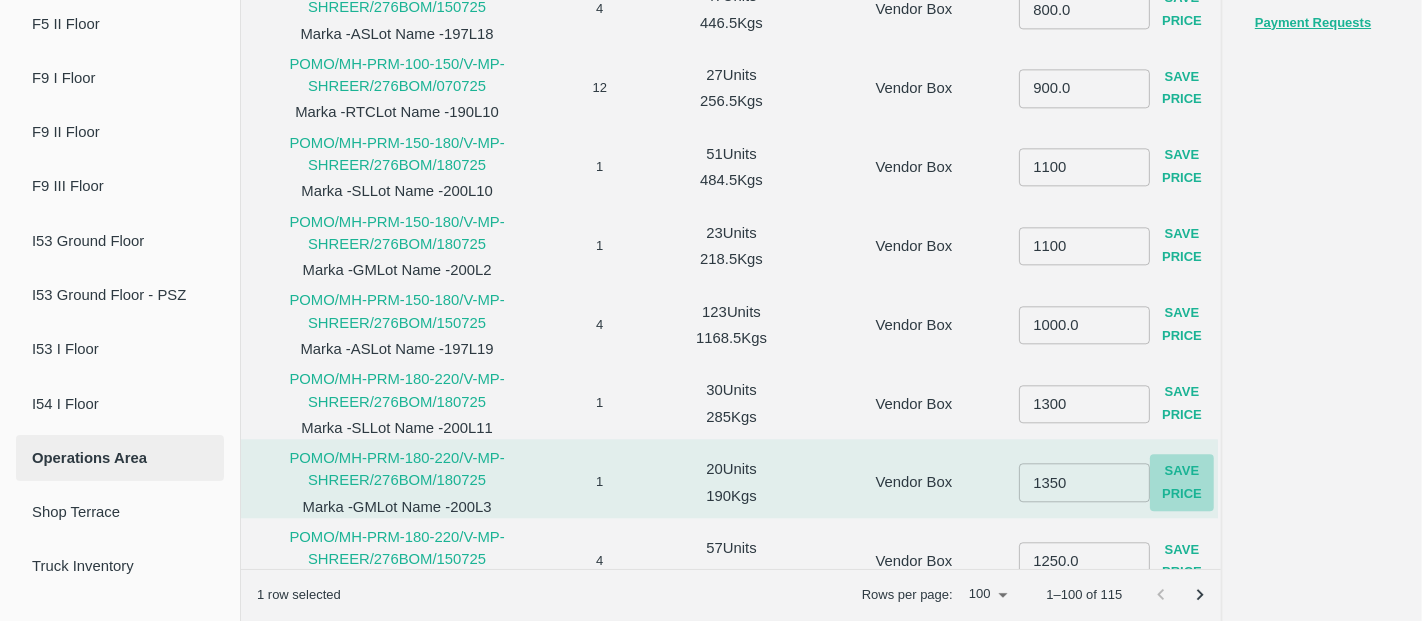 click on "Save Price" at bounding box center (1182, 484) 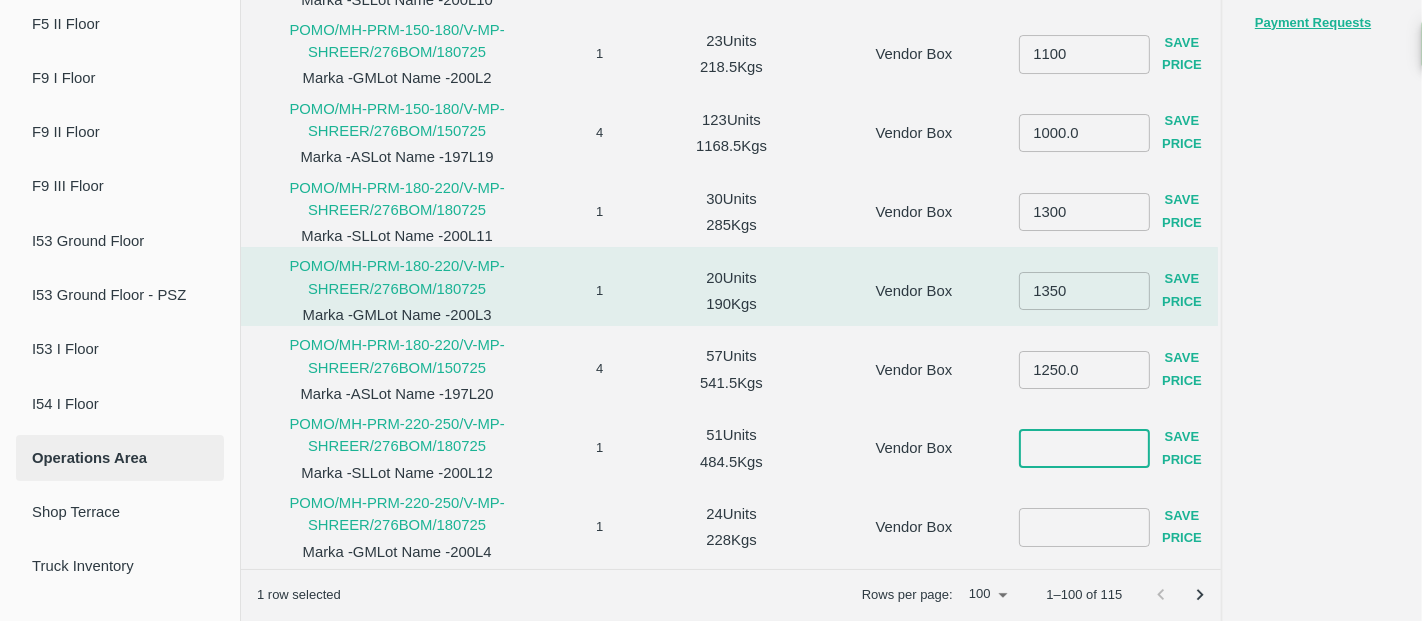 click at bounding box center [1084, 449] 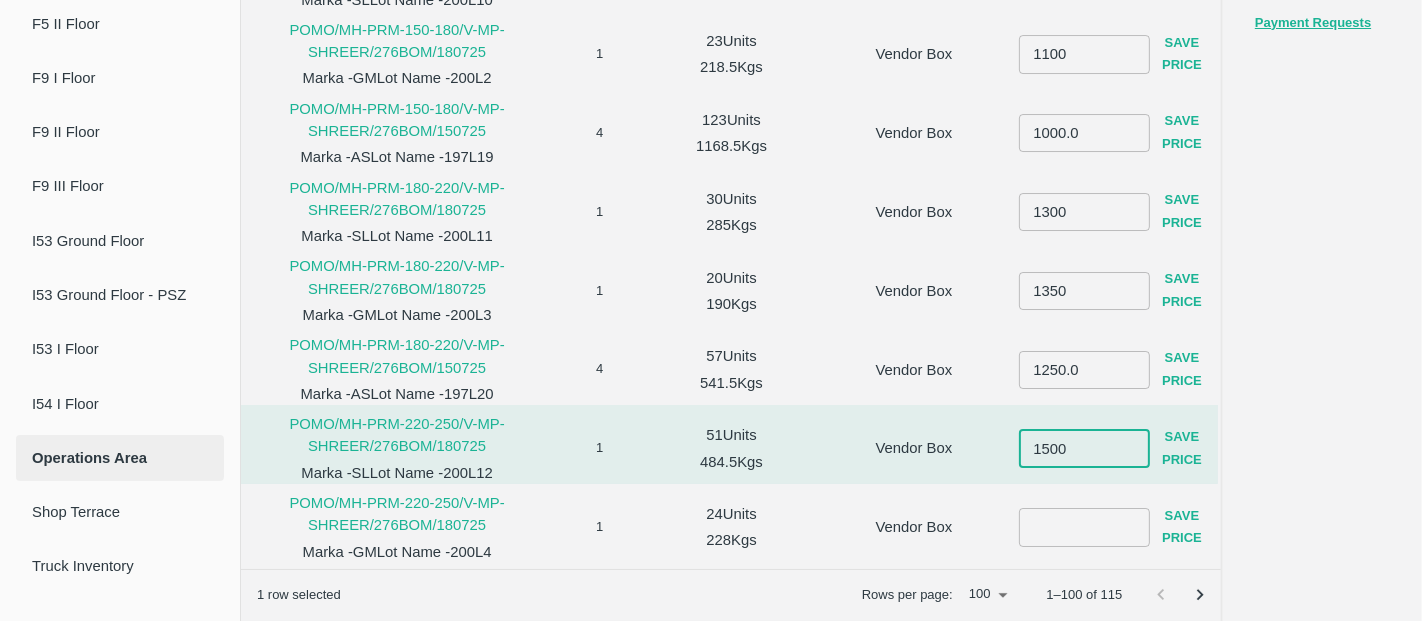 type on "1500" 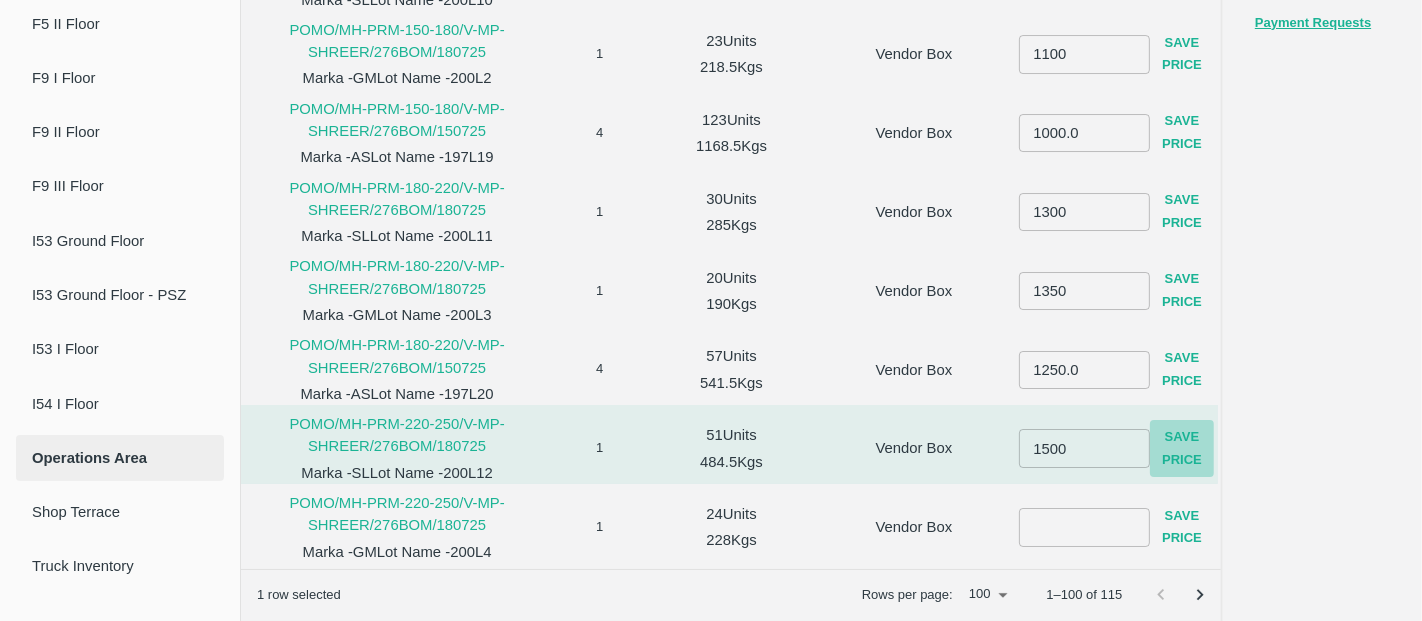 click on "Save Price" at bounding box center [1182, 449] 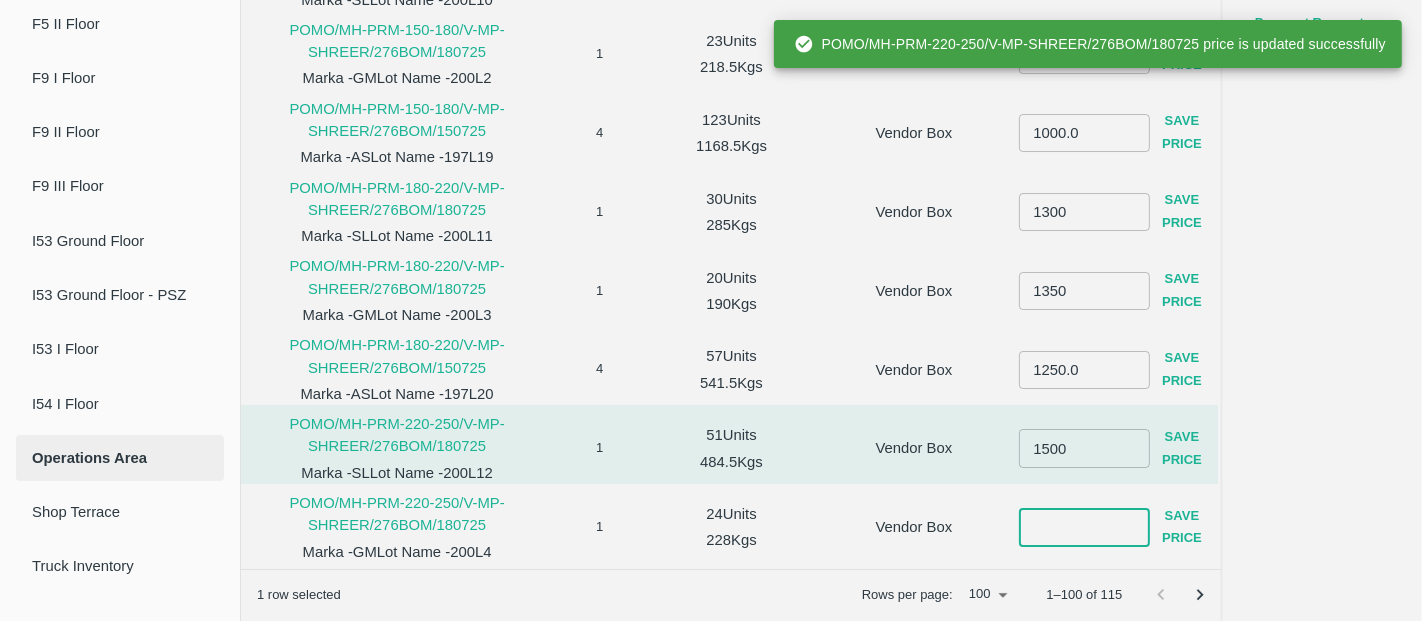 click at bounding box center [1084, 528] 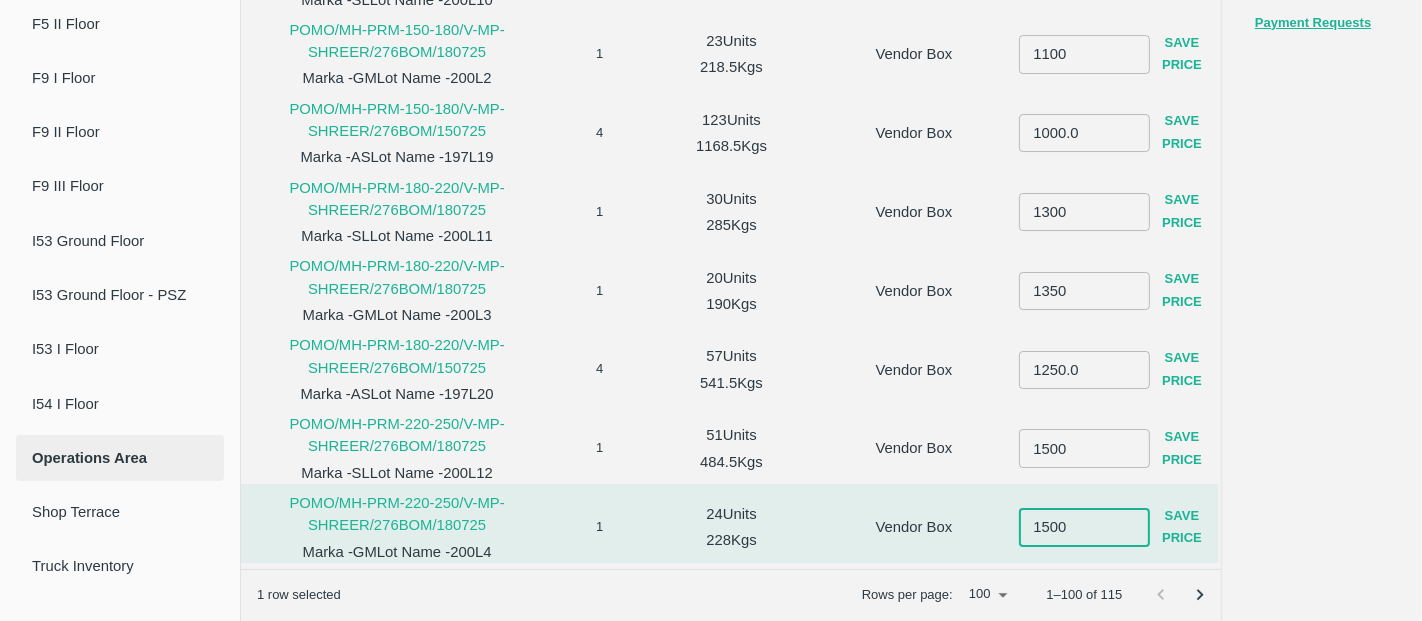 type on "1500" 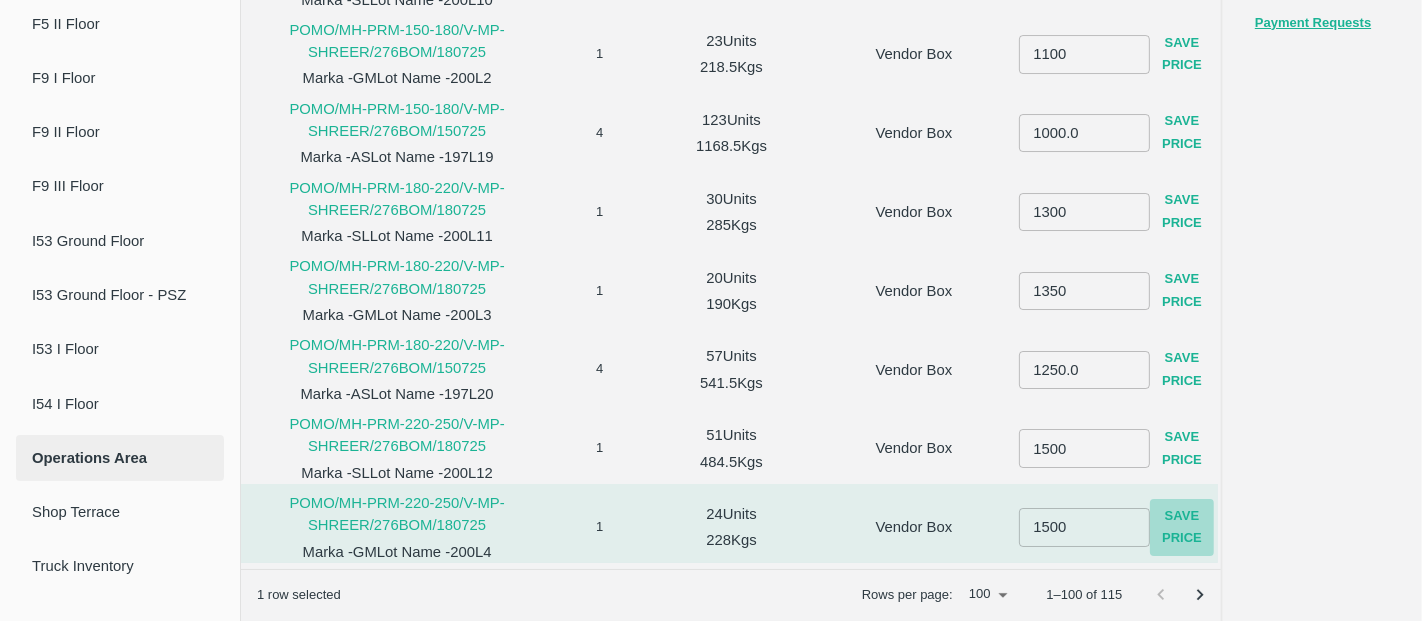 click on "Save Price" at bounding box center [1182, 528] 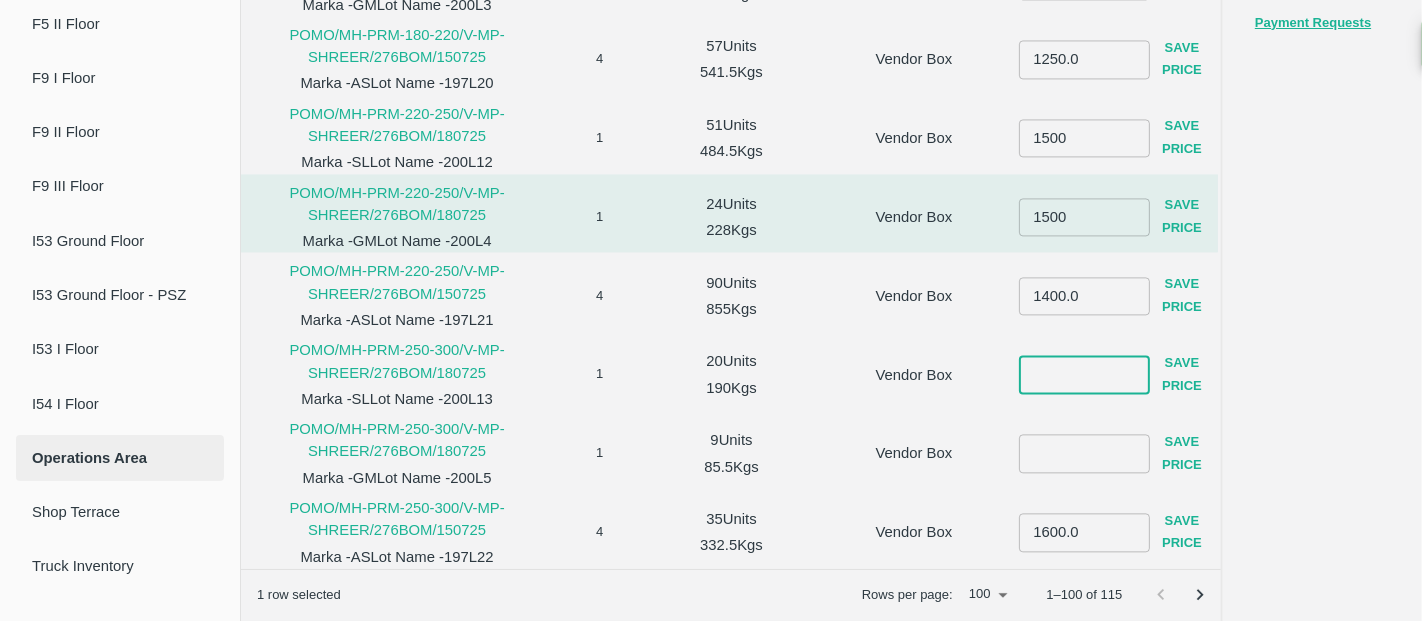 click at bounding box center (1084, 375) 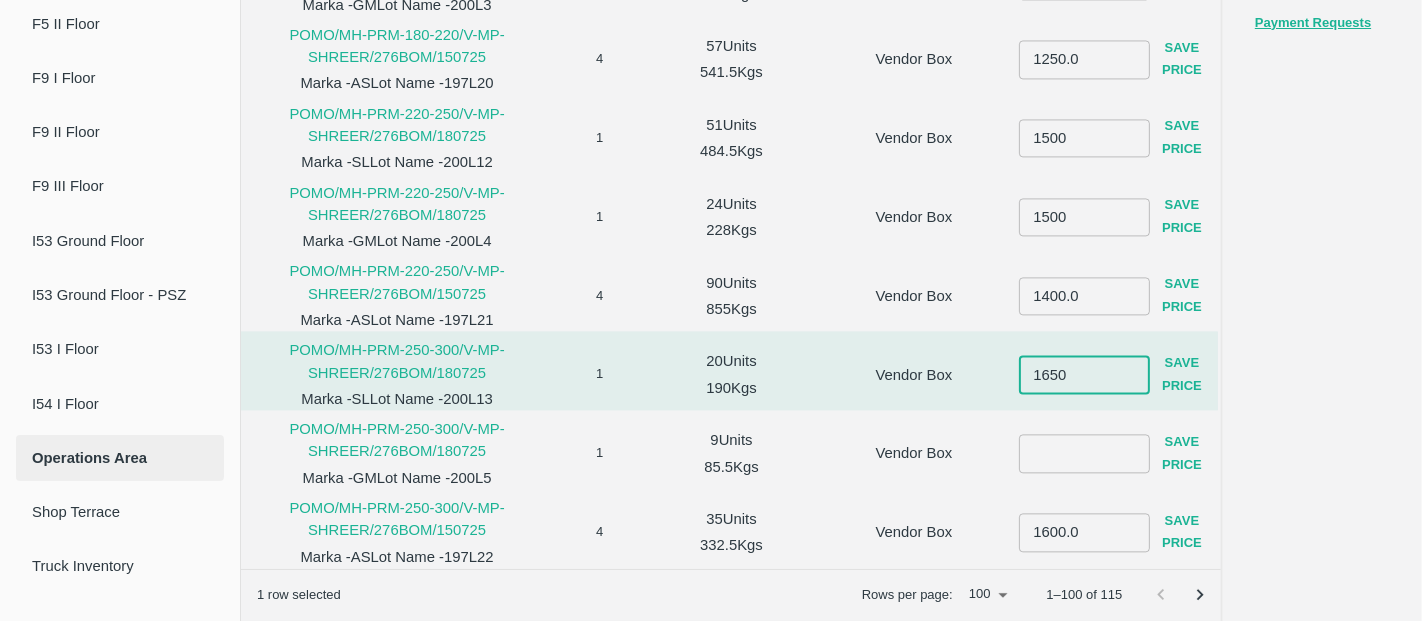 type on "1650" 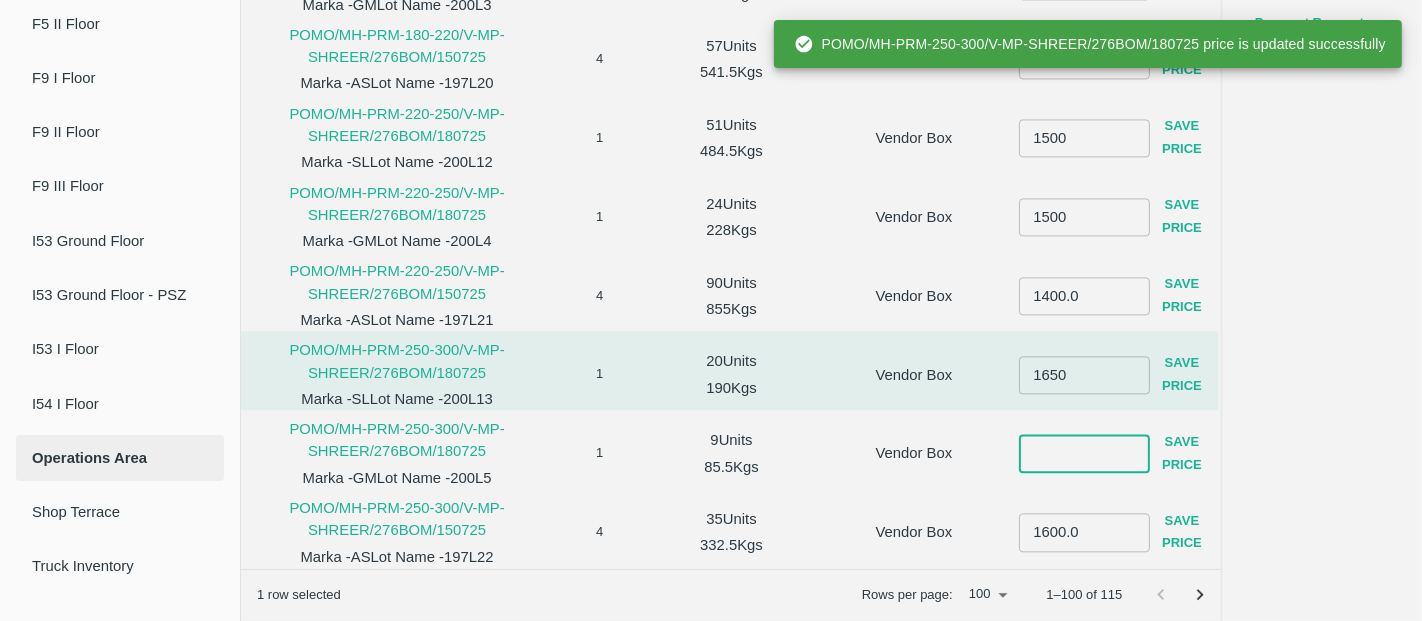 click at bounding box center (1084, 453) 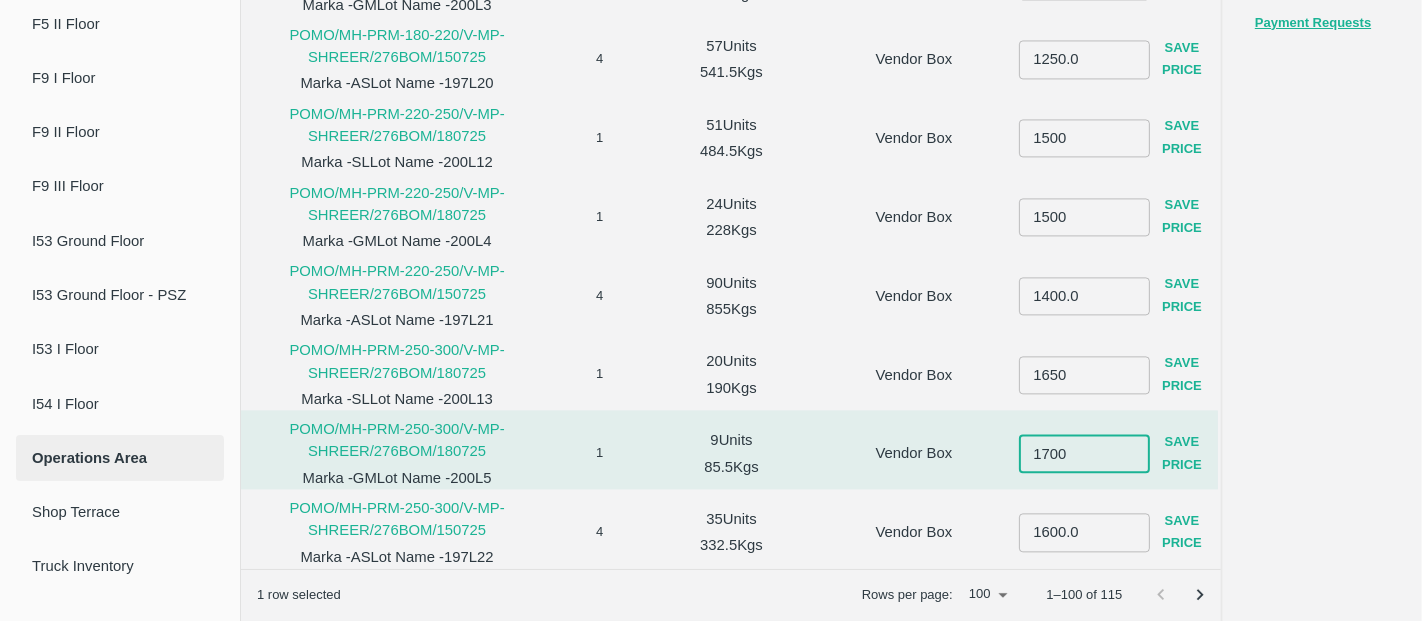type on "1700" 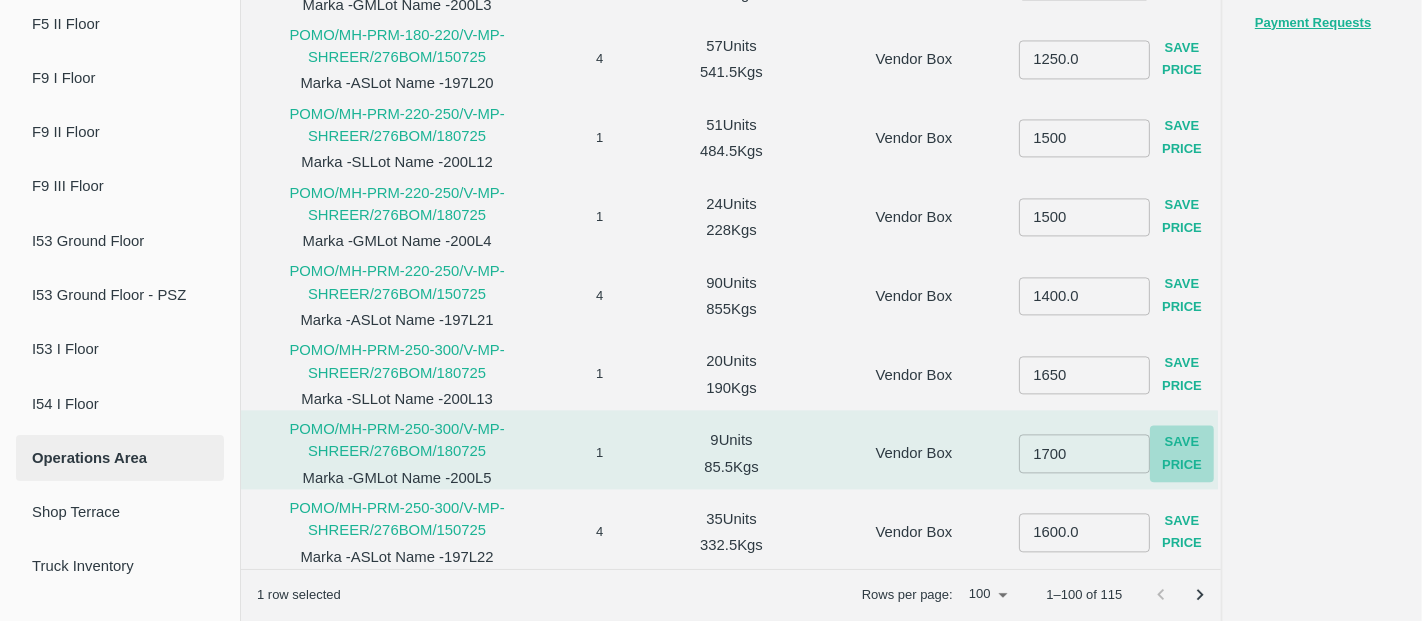 click on "Save Price" at bounding box center [1182, 454] 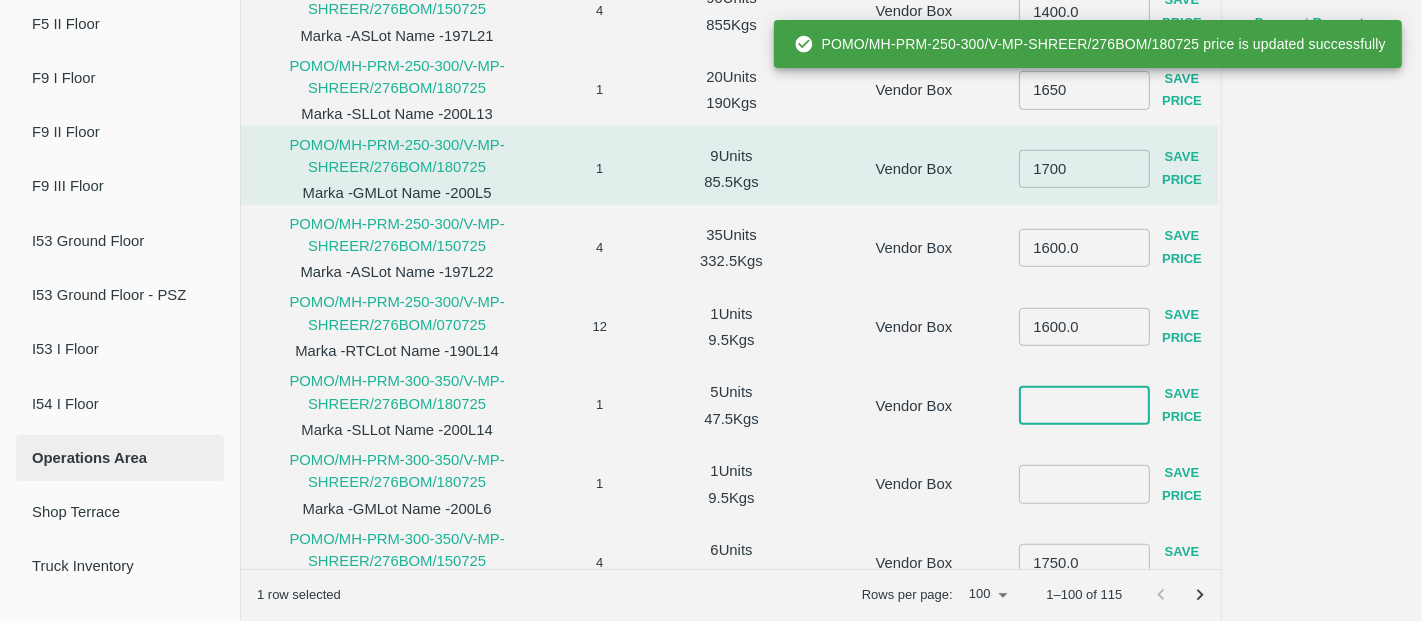 click at bounding box center (1084, 405) 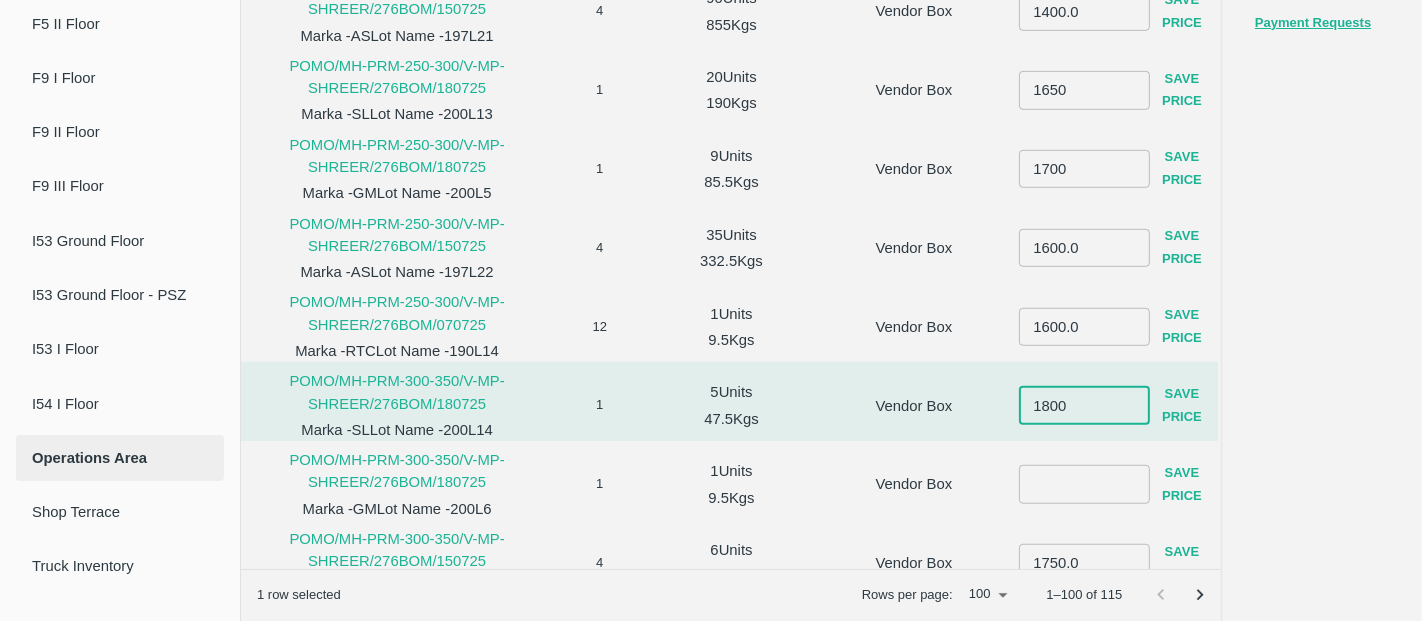 type on "1800" 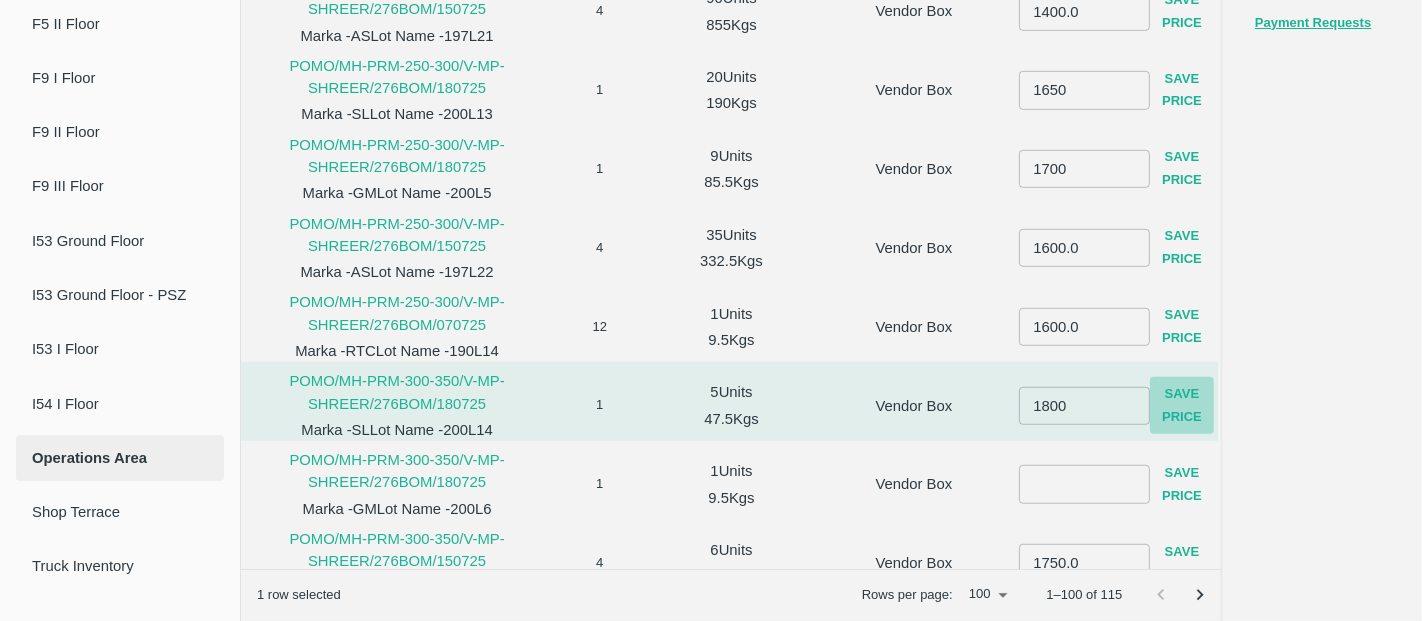 click on "Save Price" at bounding box center [1182, 405] 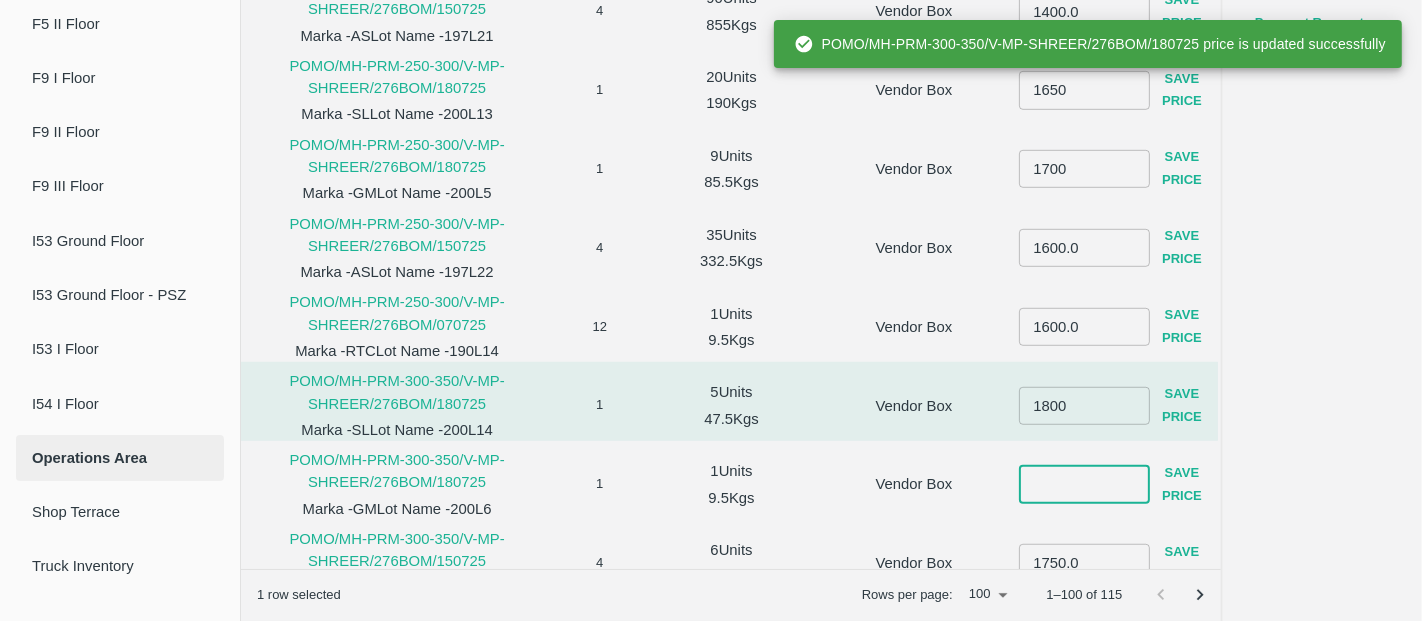 click at bounding box center [1084, 484] 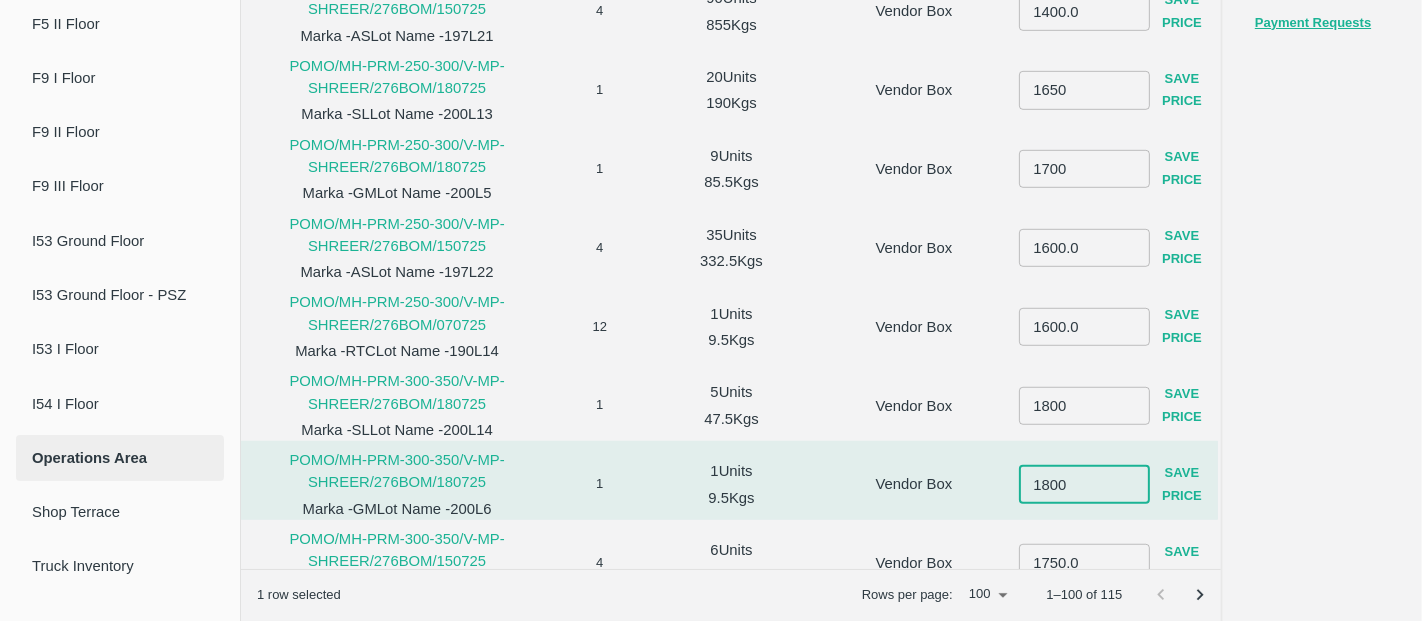 type on "1800" 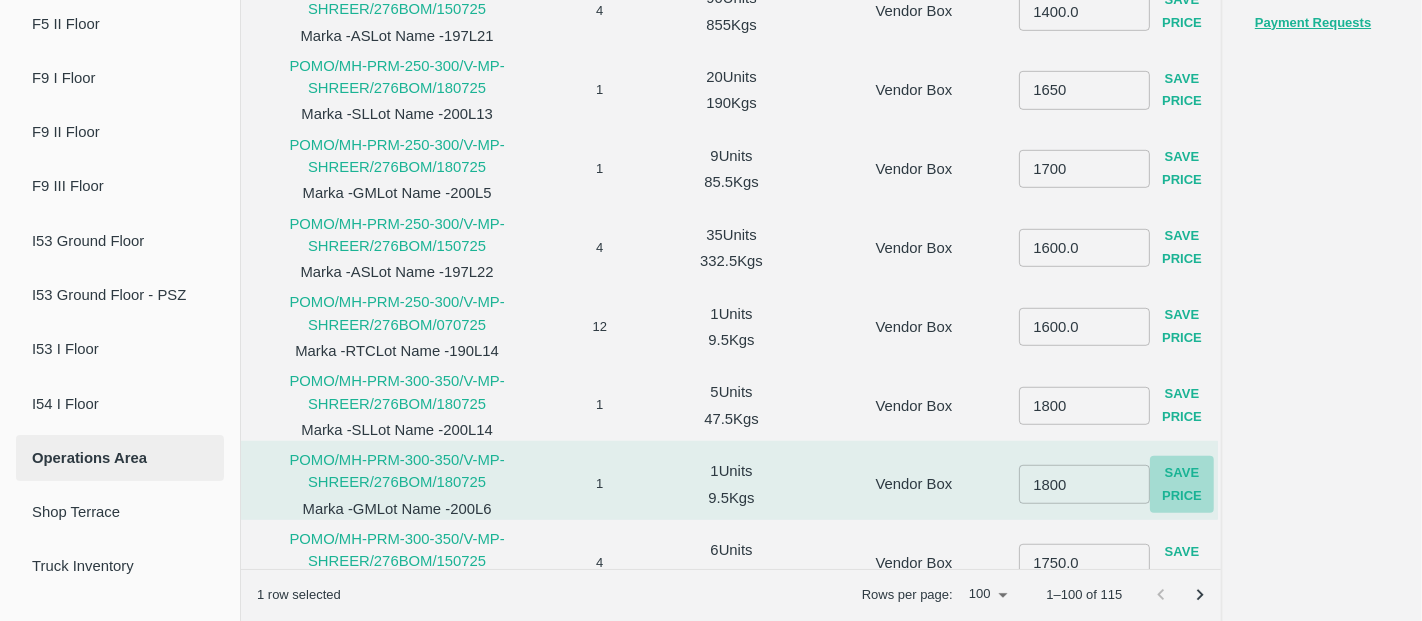 click on "Save Price" at bounding box center (1182, 484) 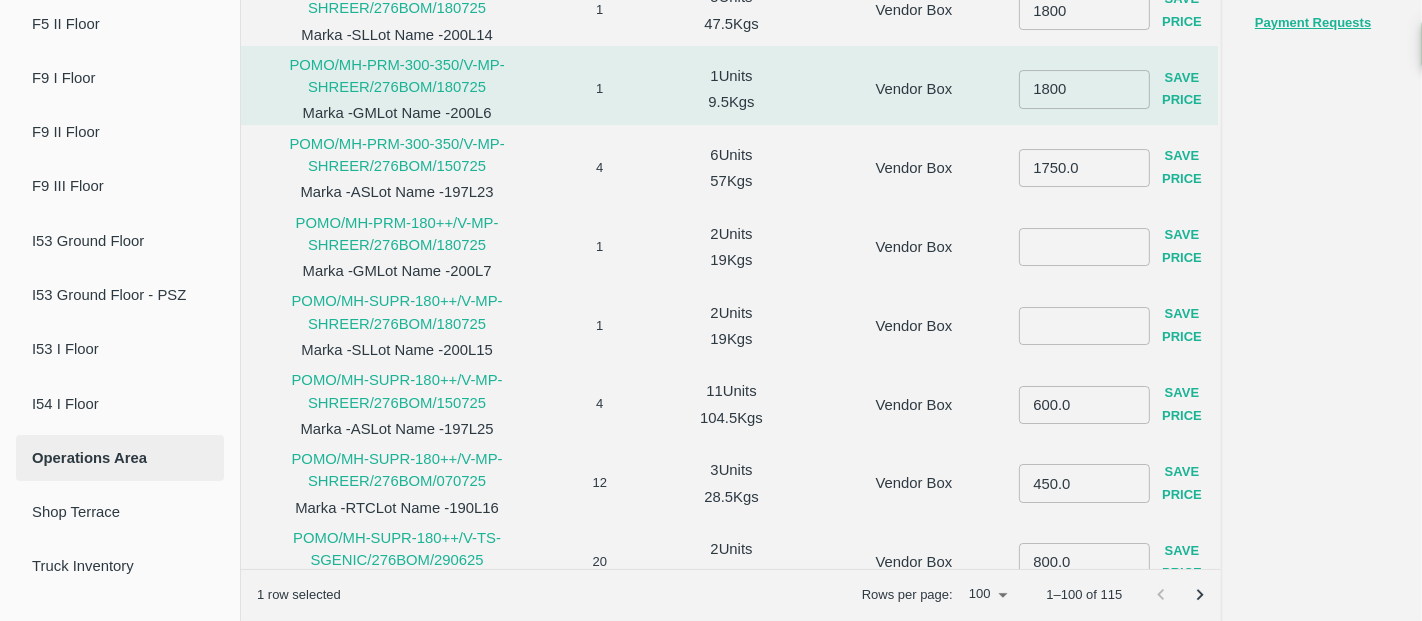 click on "​ Save Price" at bounding box center [1116, 246] 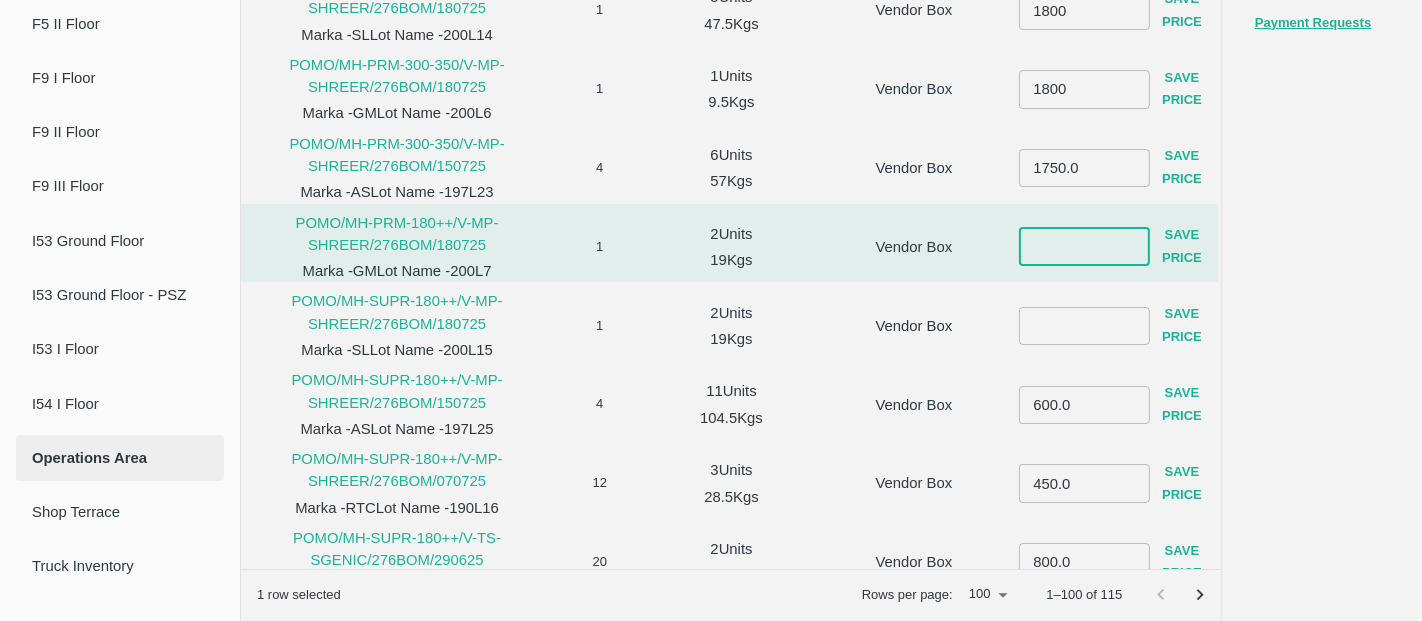 click at bounding box center (1084, 247) 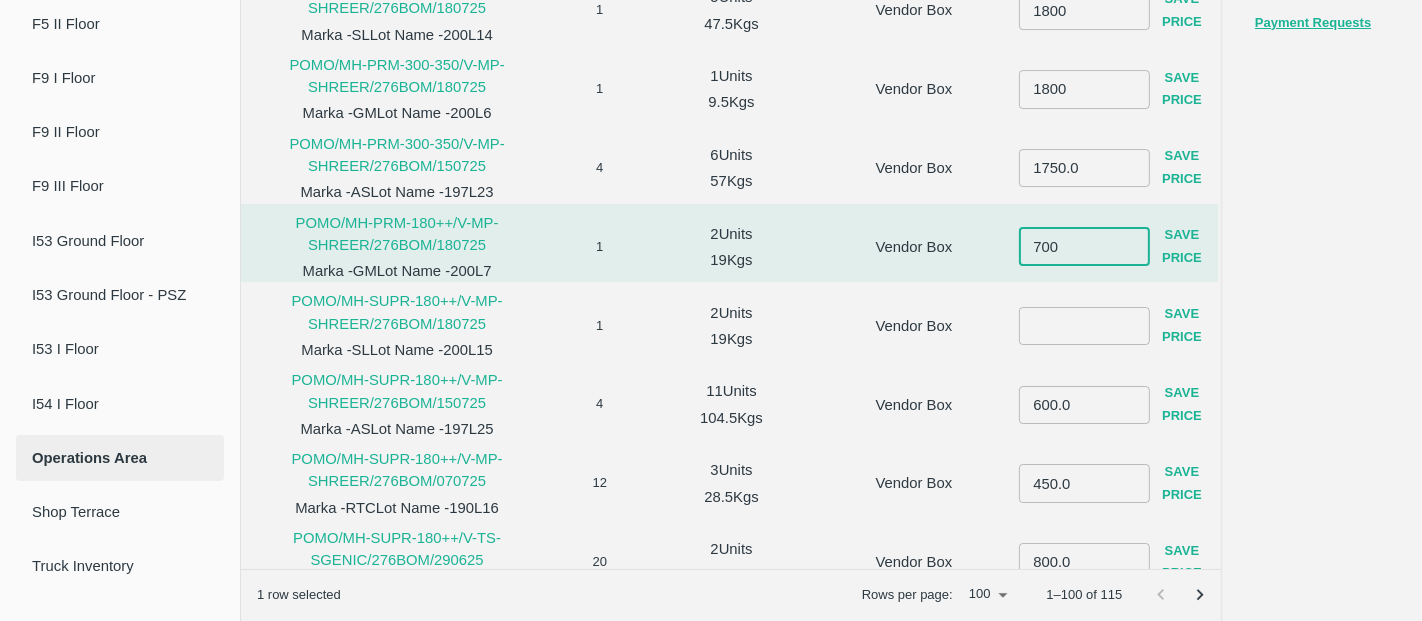 type on "700" 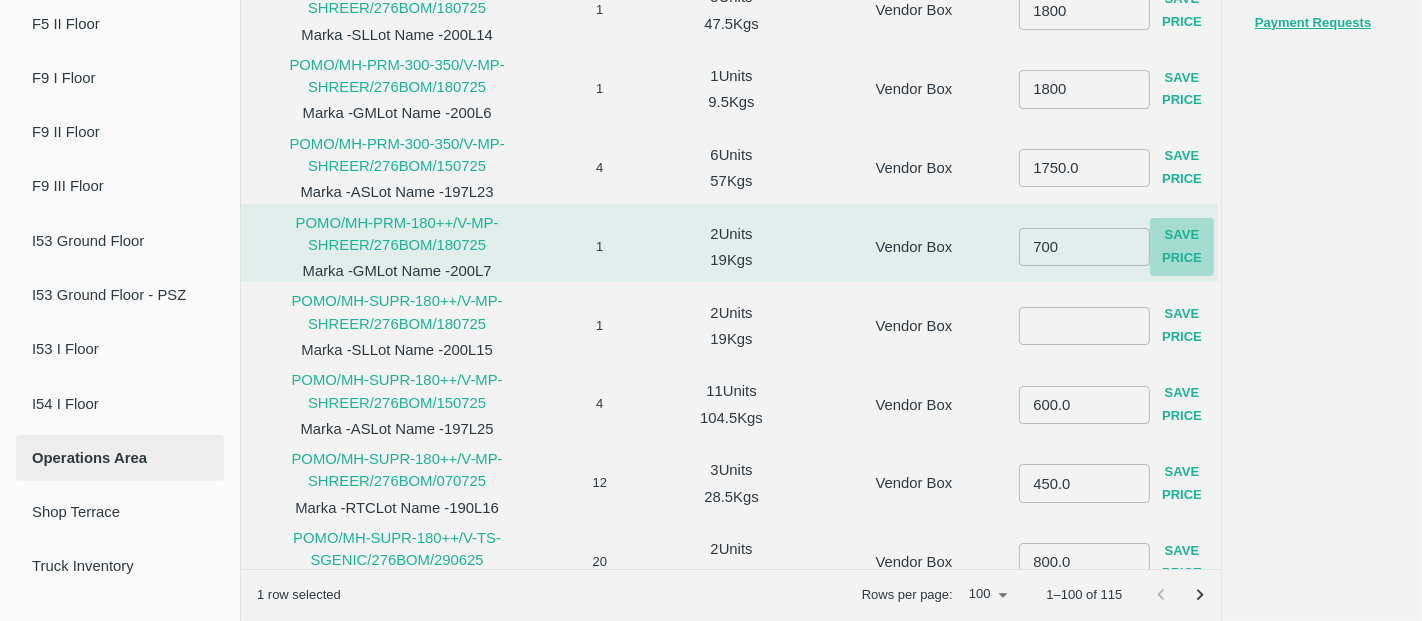 click on "Save Price" at bounding box center [1182, 247] 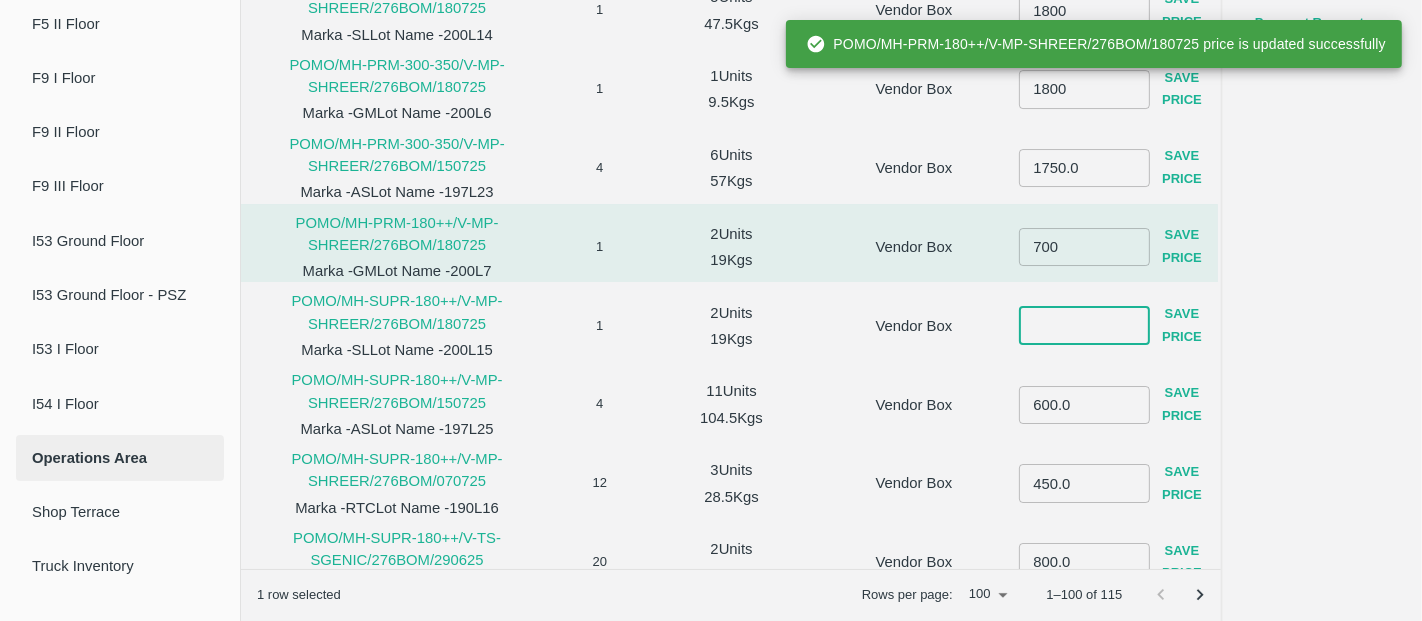 click at bounding box center (1084, 325) 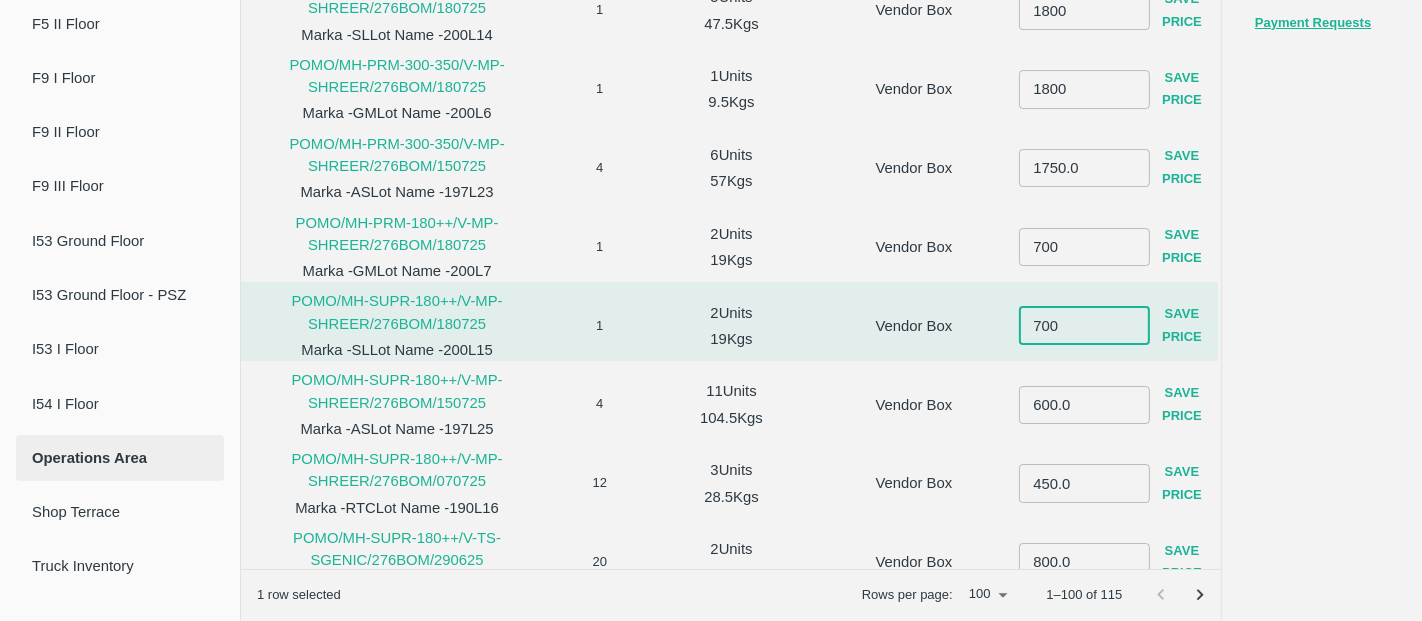 type on "700" 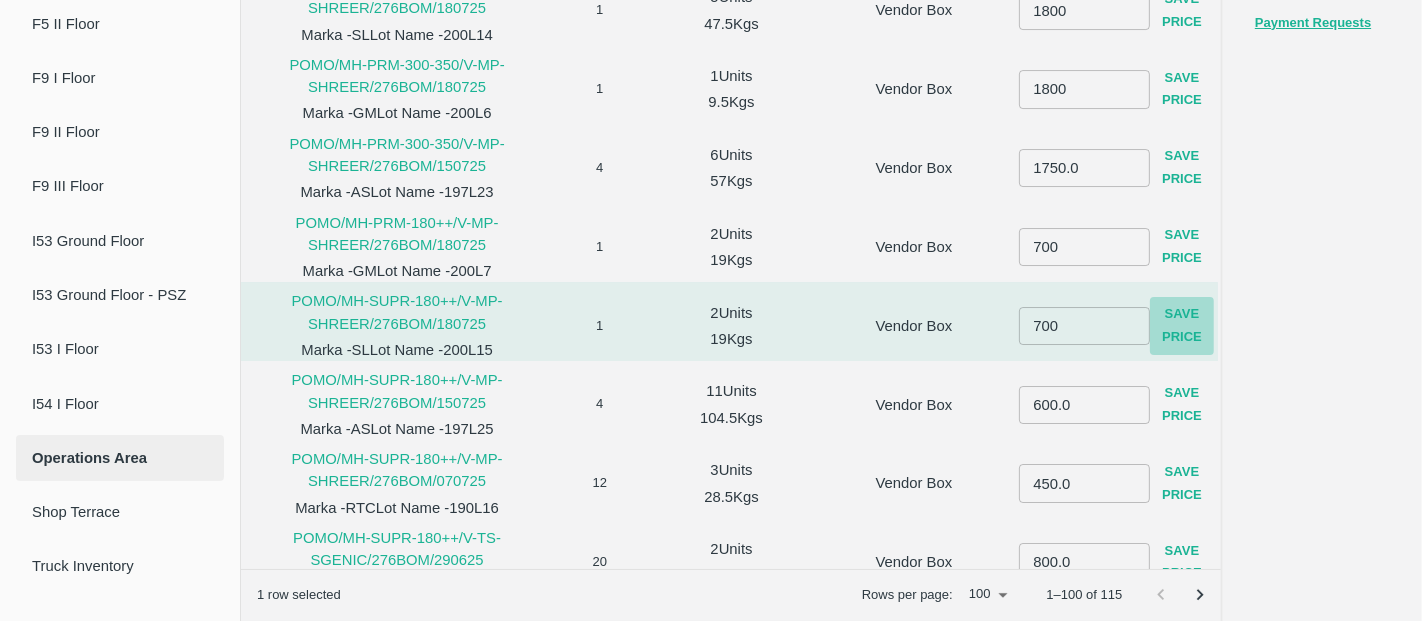 click on "Save Price" at bounding box center (1182, 326) 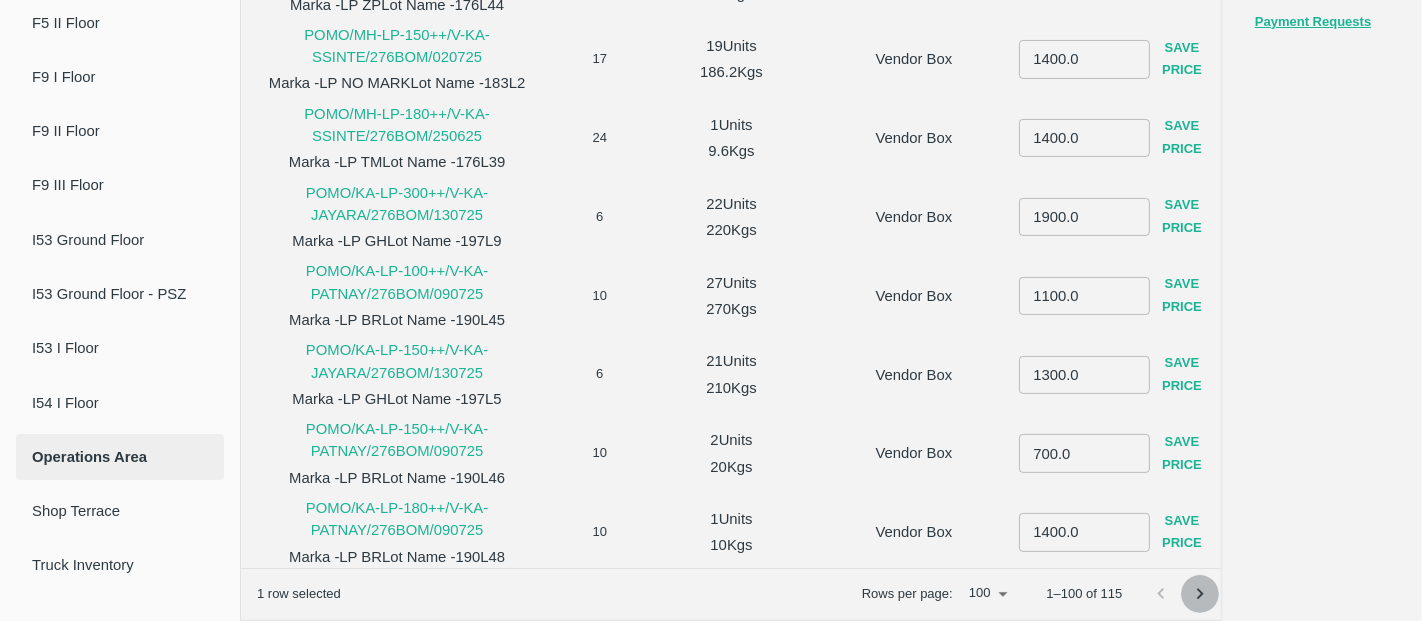 click 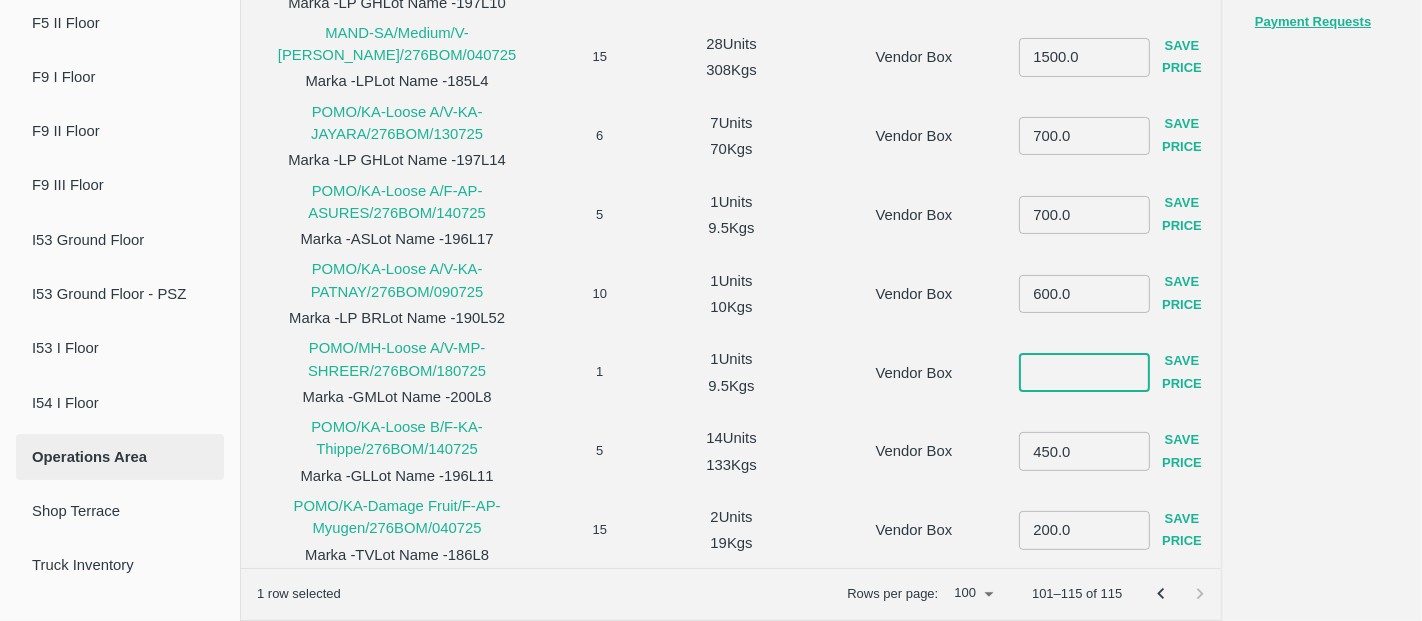 click at bounding box center (1084, 373) 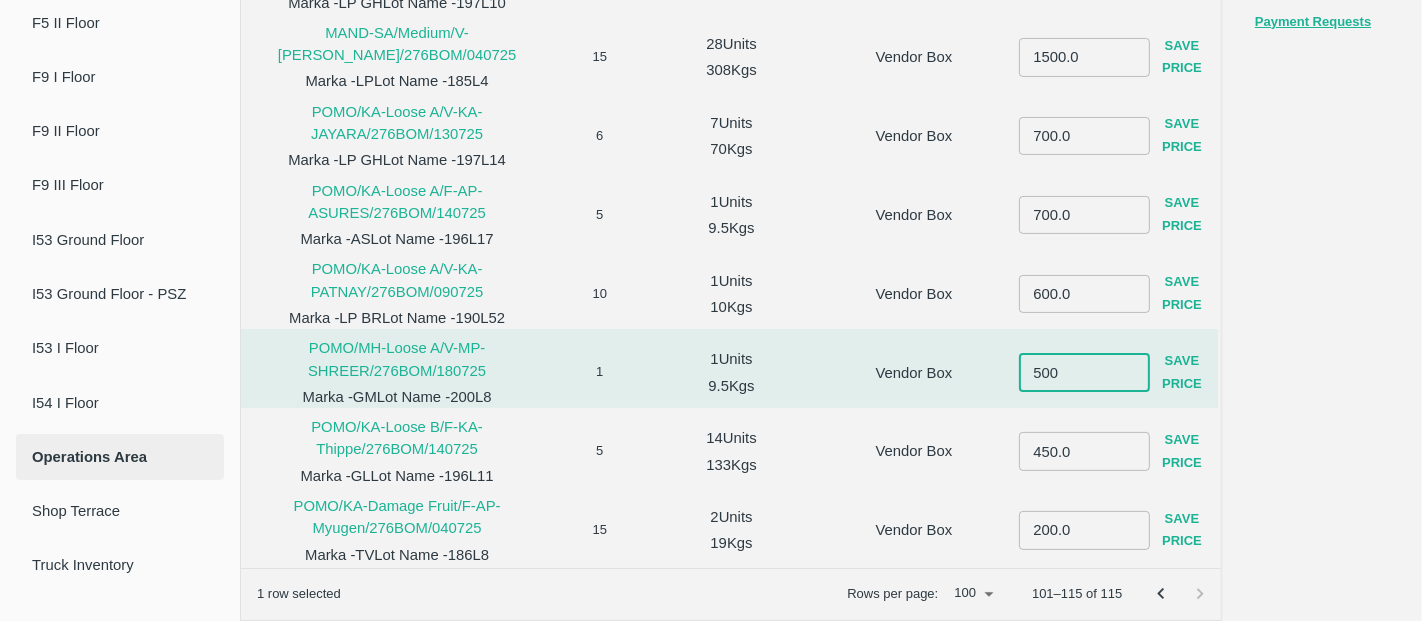 type on "500" 